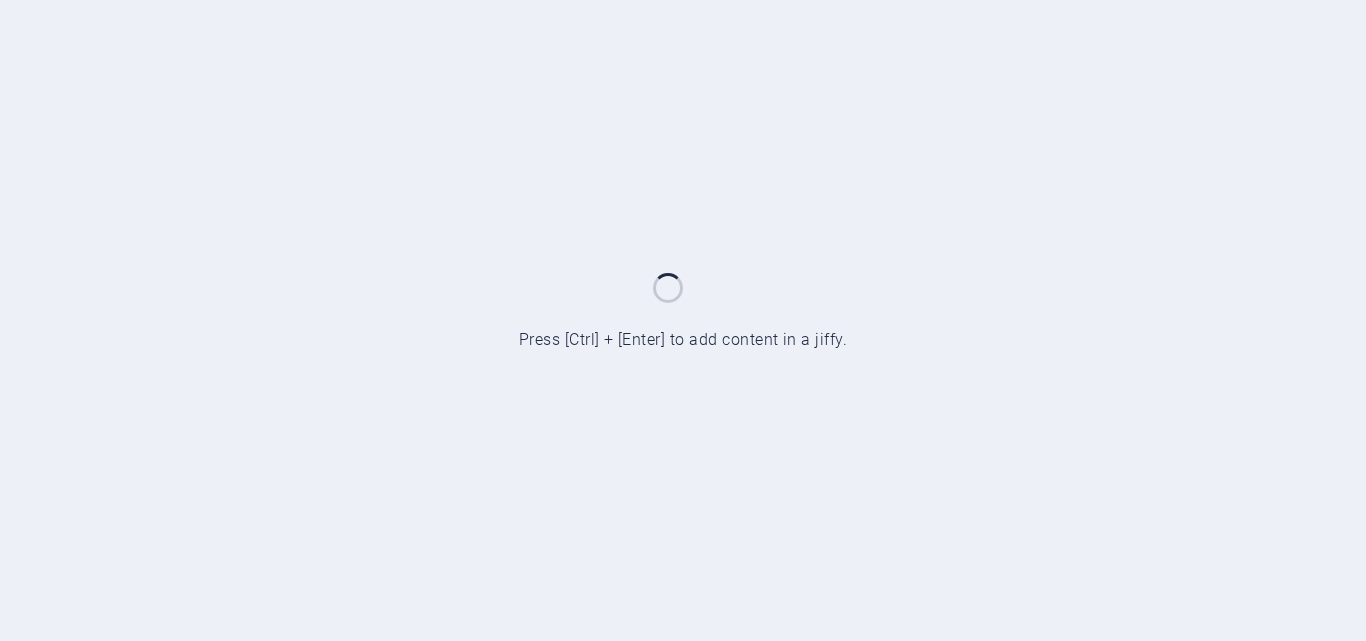 scroll, scrollTop: 0, scrollLeft: 0, axis: both 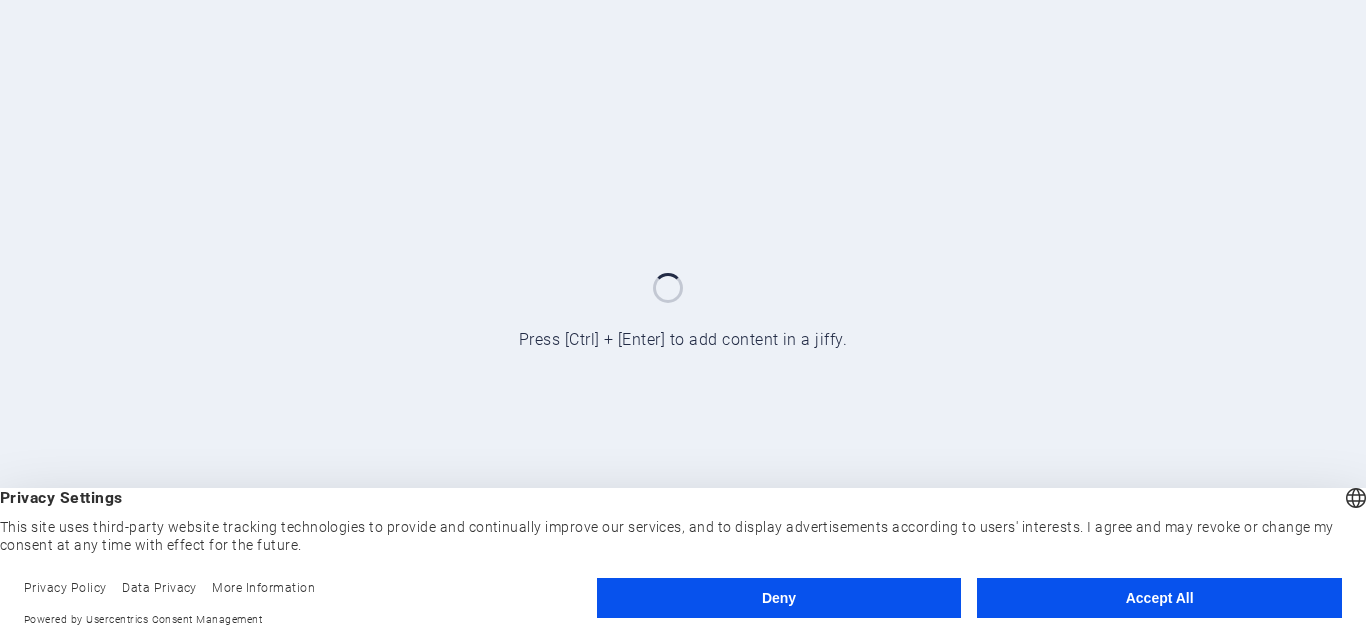 click on "Accept All" at bounding box center [1159, 598] 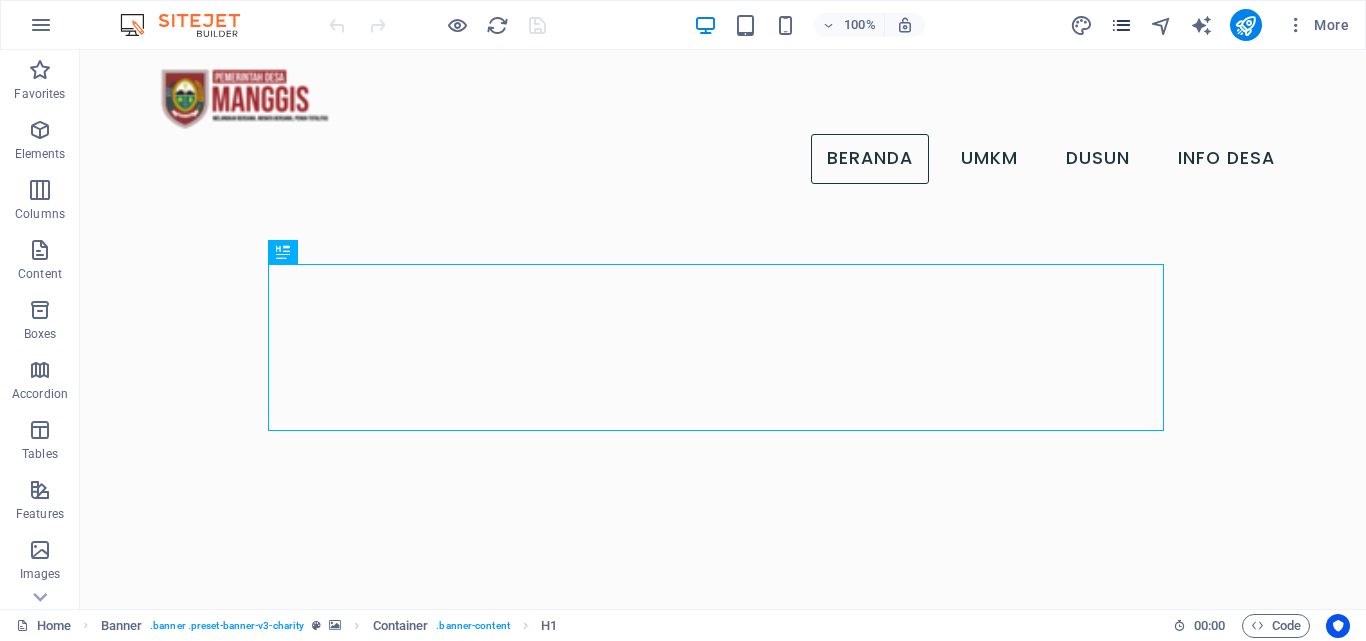 scroll, scrollTop: 0, scrollLeft: 0, axis: both 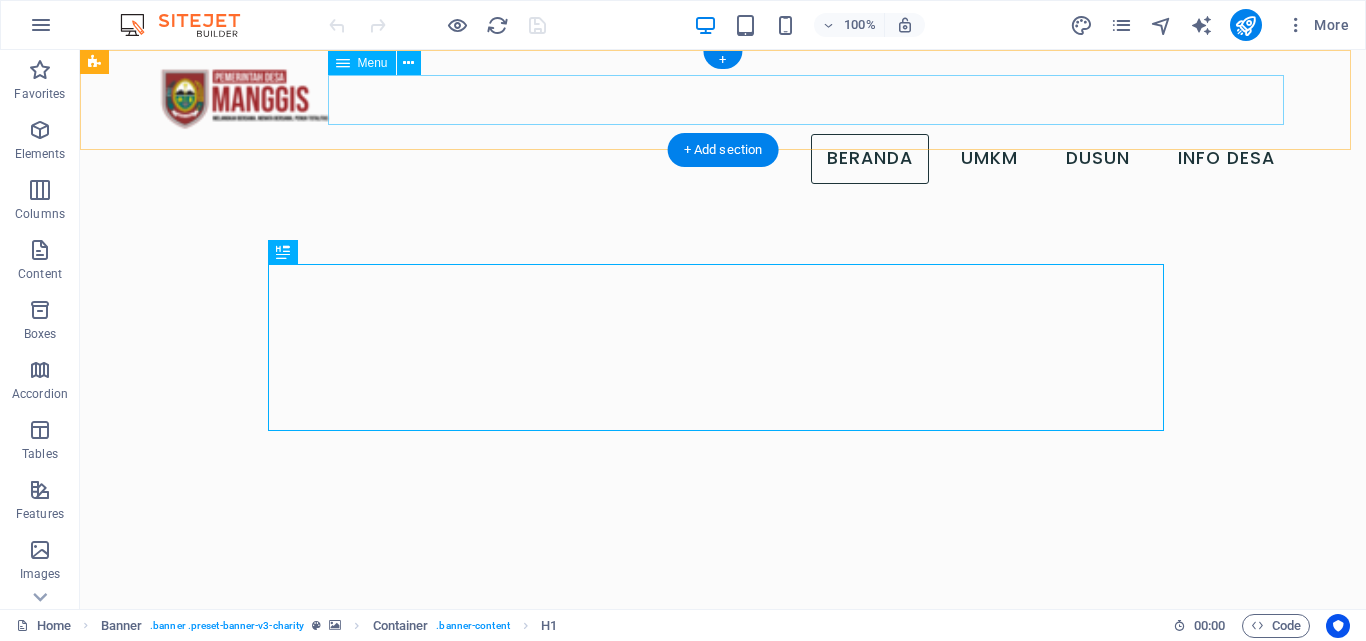 click on "beranda UMKM Dusun Info desa" at bounding box center [723, 159] 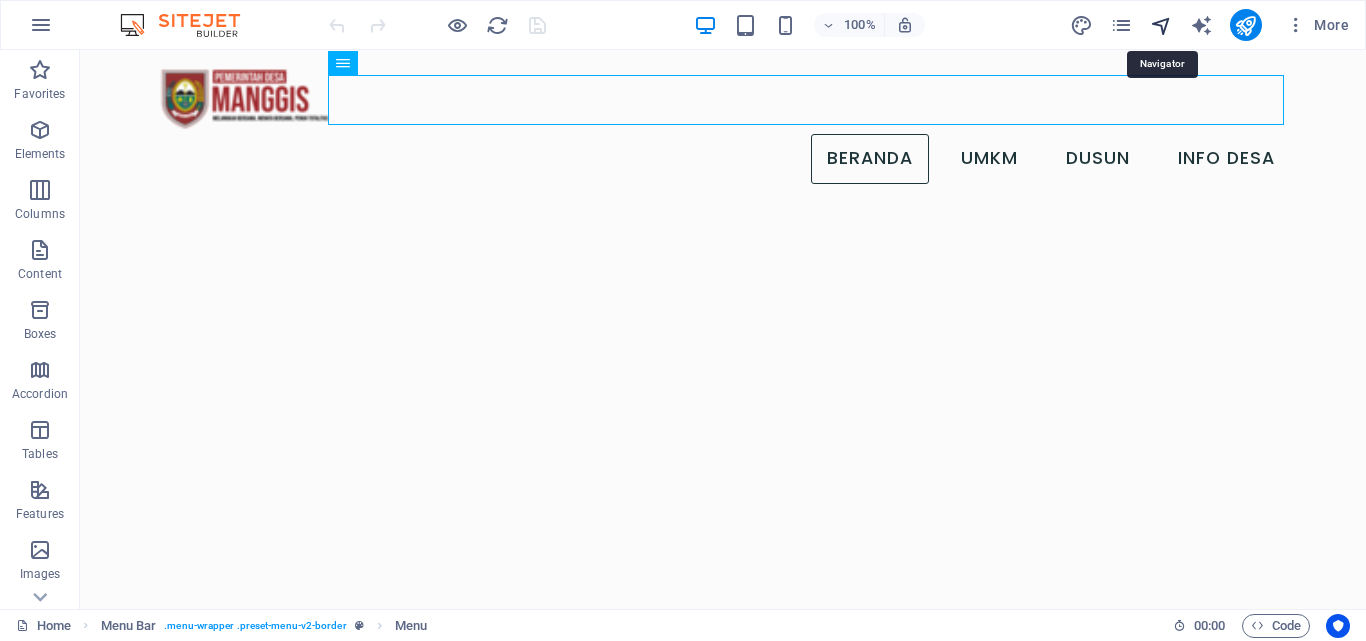 click at bounding box center (1161, 25) 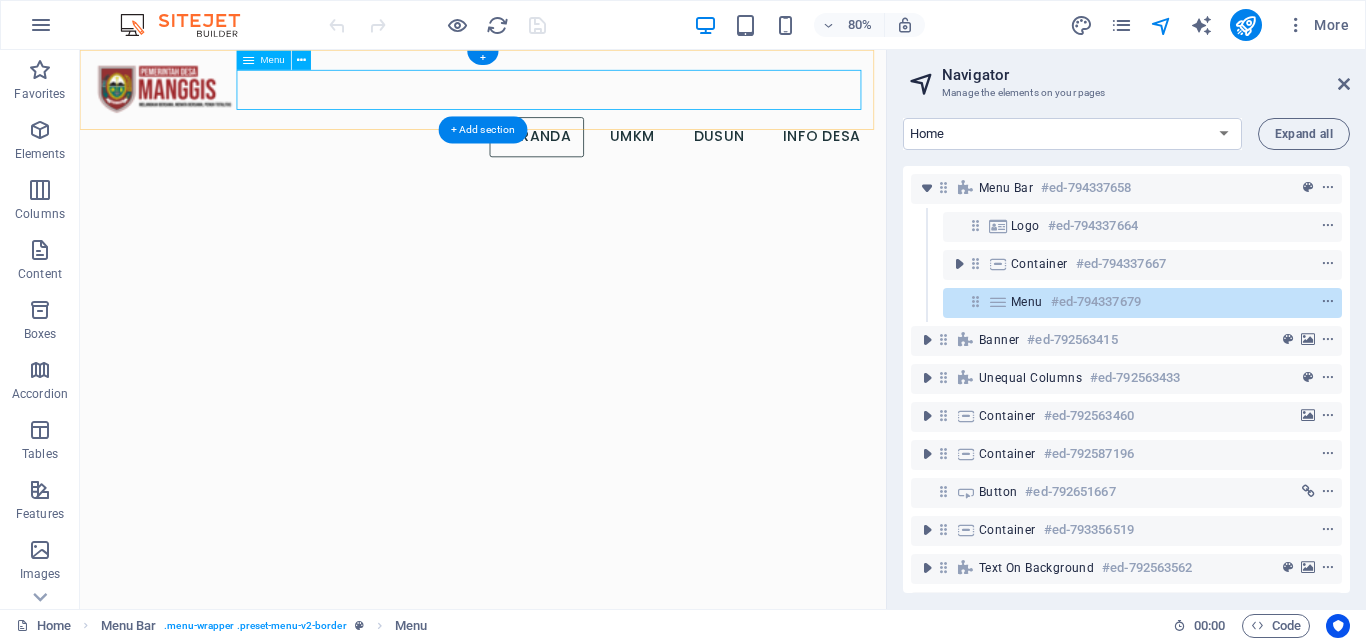 click on "Menu" at bounding box center (1027, 302) 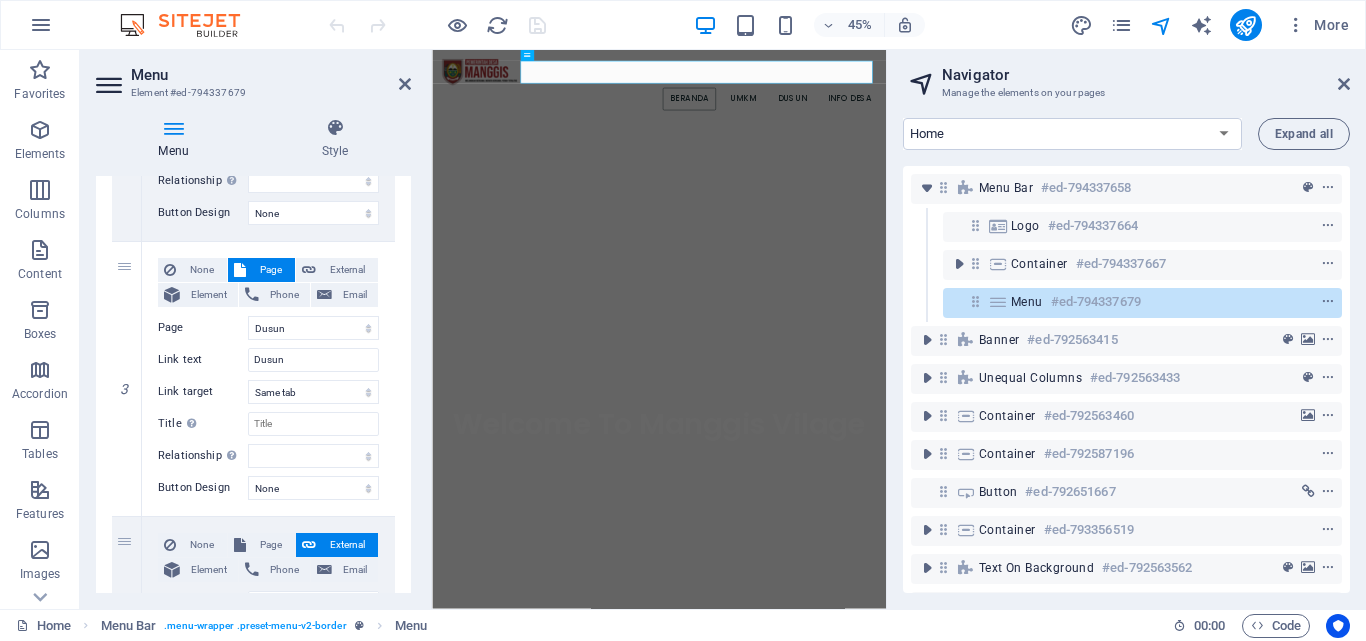 scroll, scrollTop: 928, scrollLeft: 0, axis: vertical 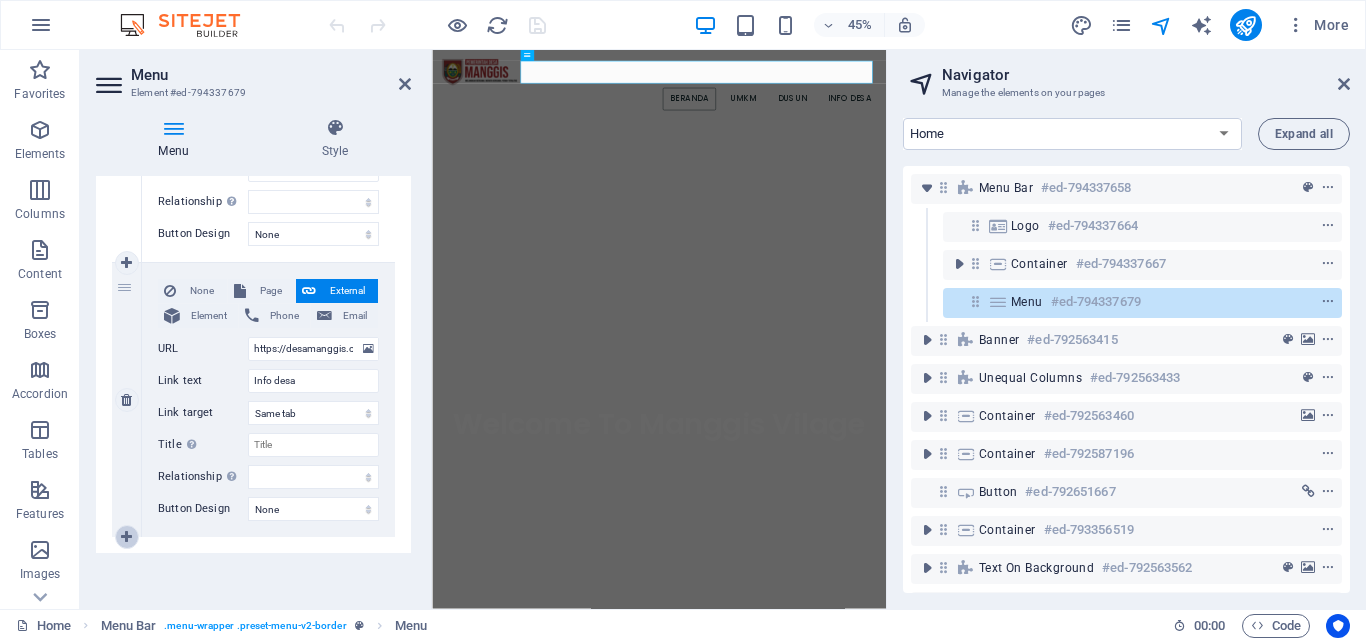 click at bounding box center (127, 537) 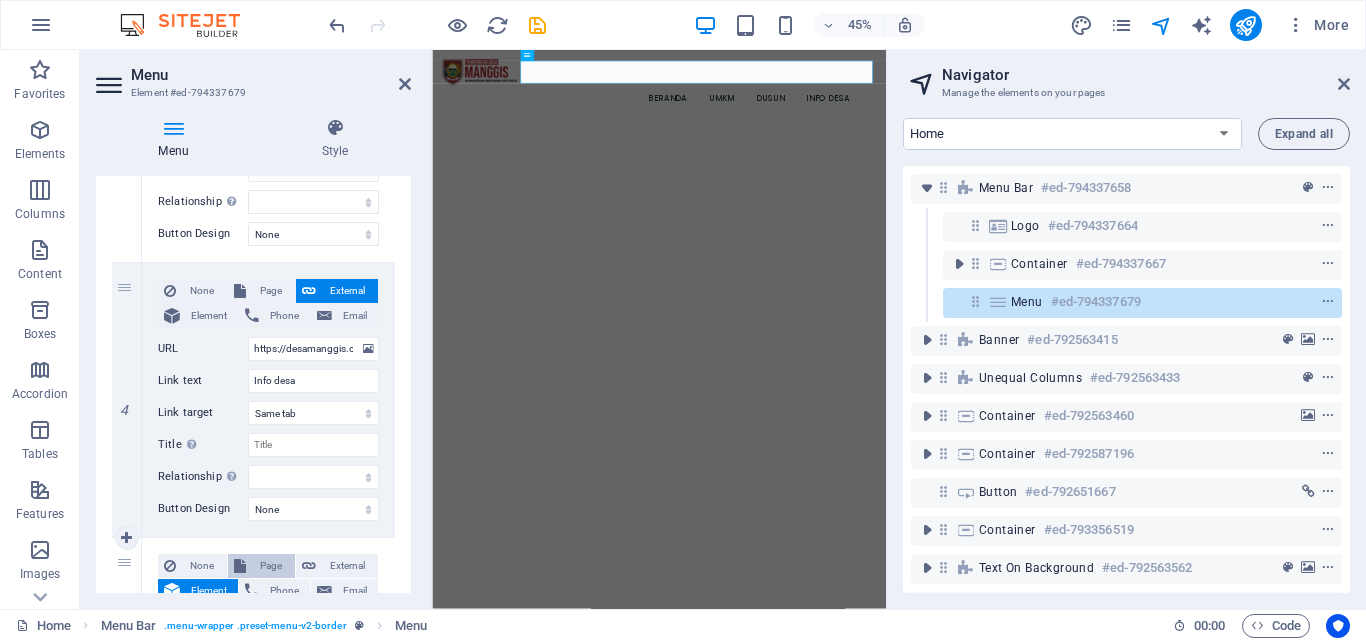 scroll, scrollTop: 1172, scrollLeft: 0, axis: vertical 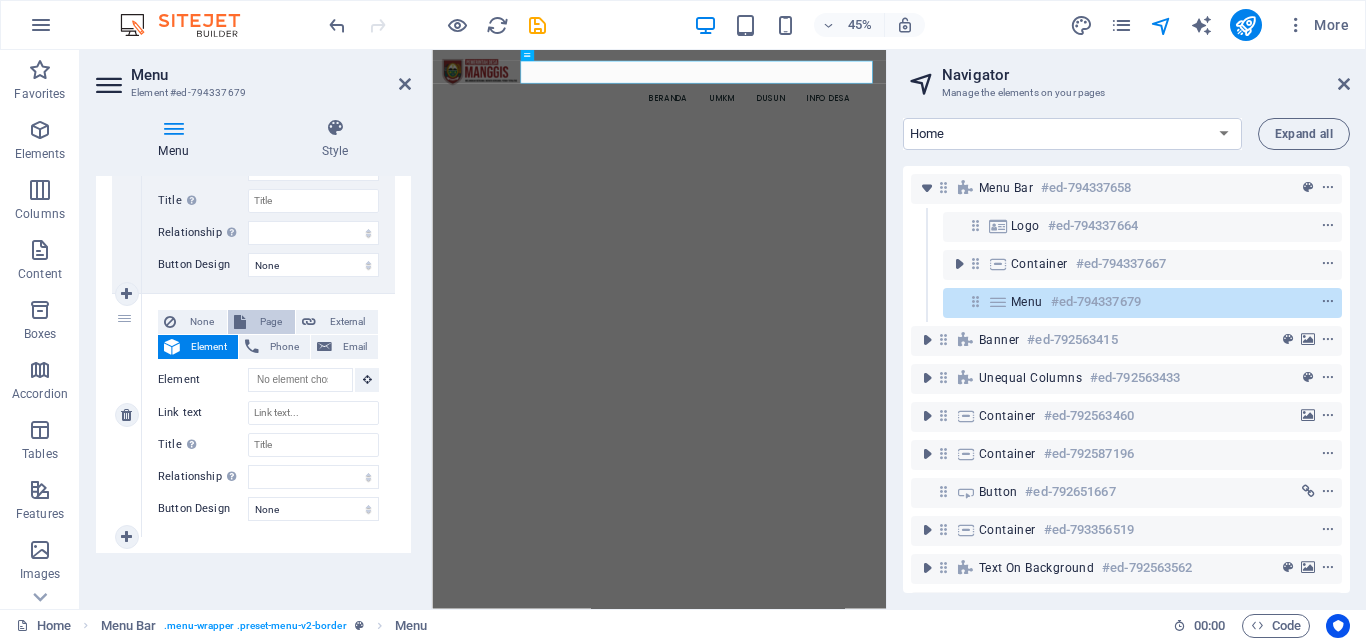 click on "Page" at bounding box center (261, 322) 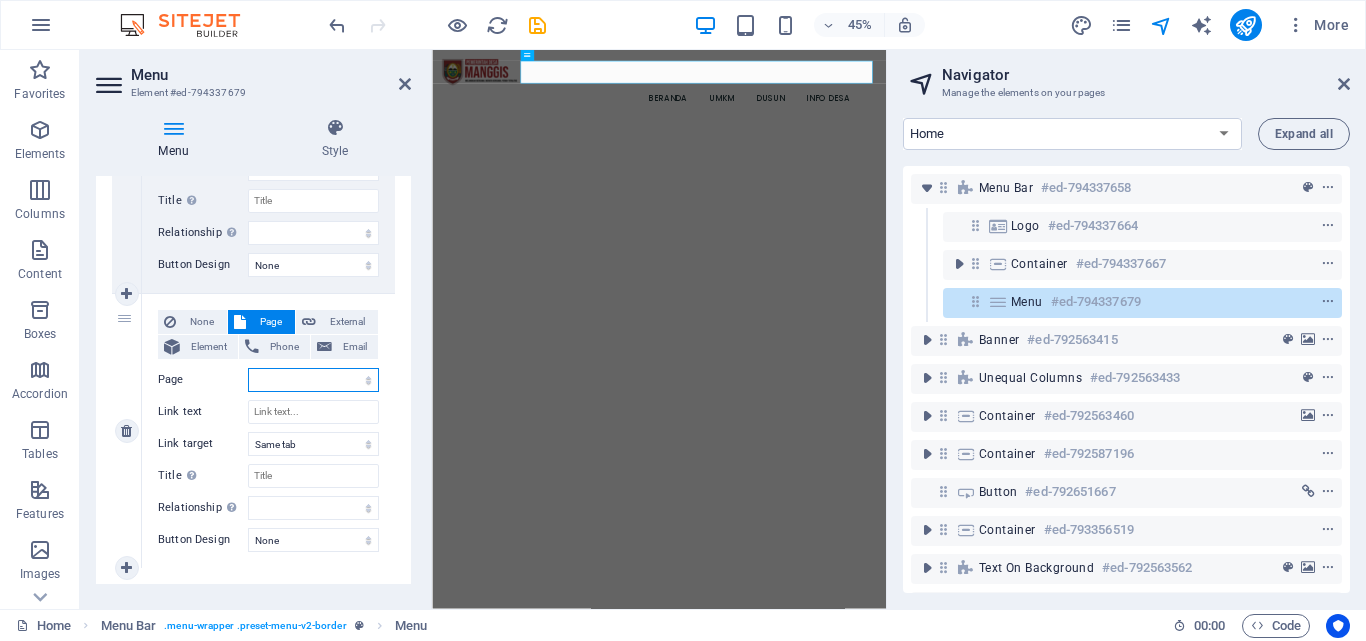 click on "Home umkm Struktur Organisasi Dusun isi mkm  gfg" at bounding box center [313, 380] 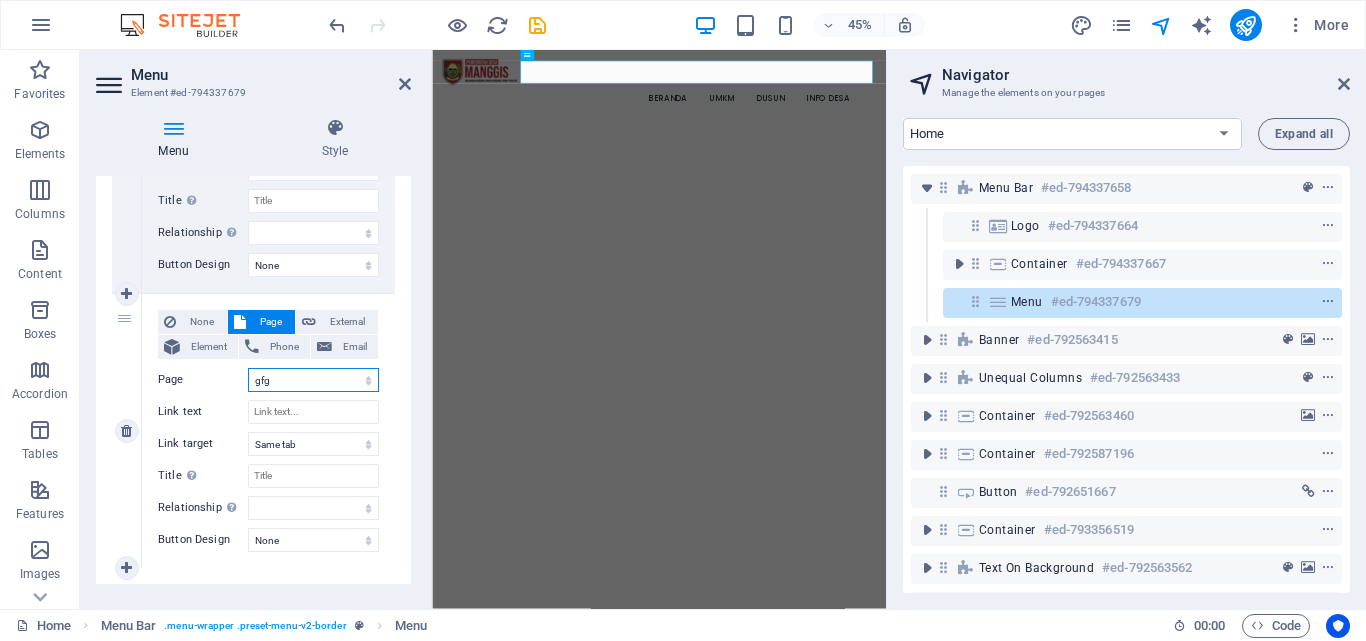 click on "Home umkm Struktur Organisasi Dusun isi mkm  gfg" at bounding box center [313, 380] 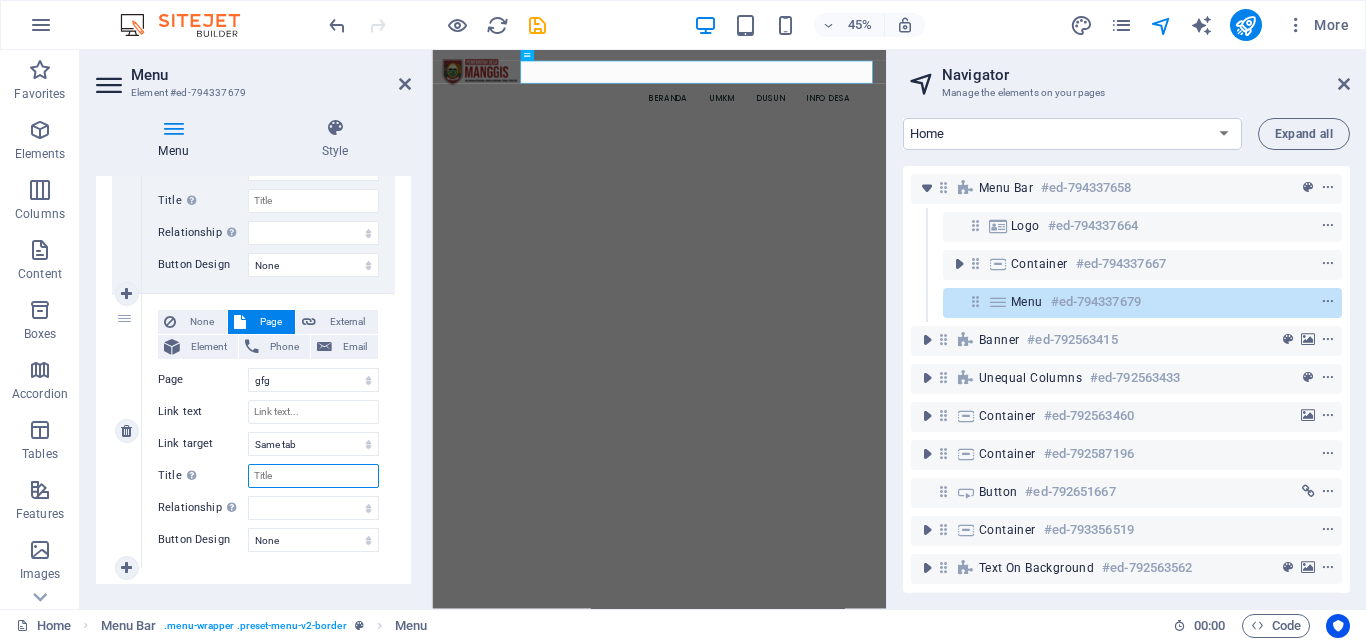 click on "Title Additional link description, should not be the same as the link text. The title is most often shown as a tooltip text when the mouse moves over the element. Leave empty if uncertain." at bounding box center [313, 476] 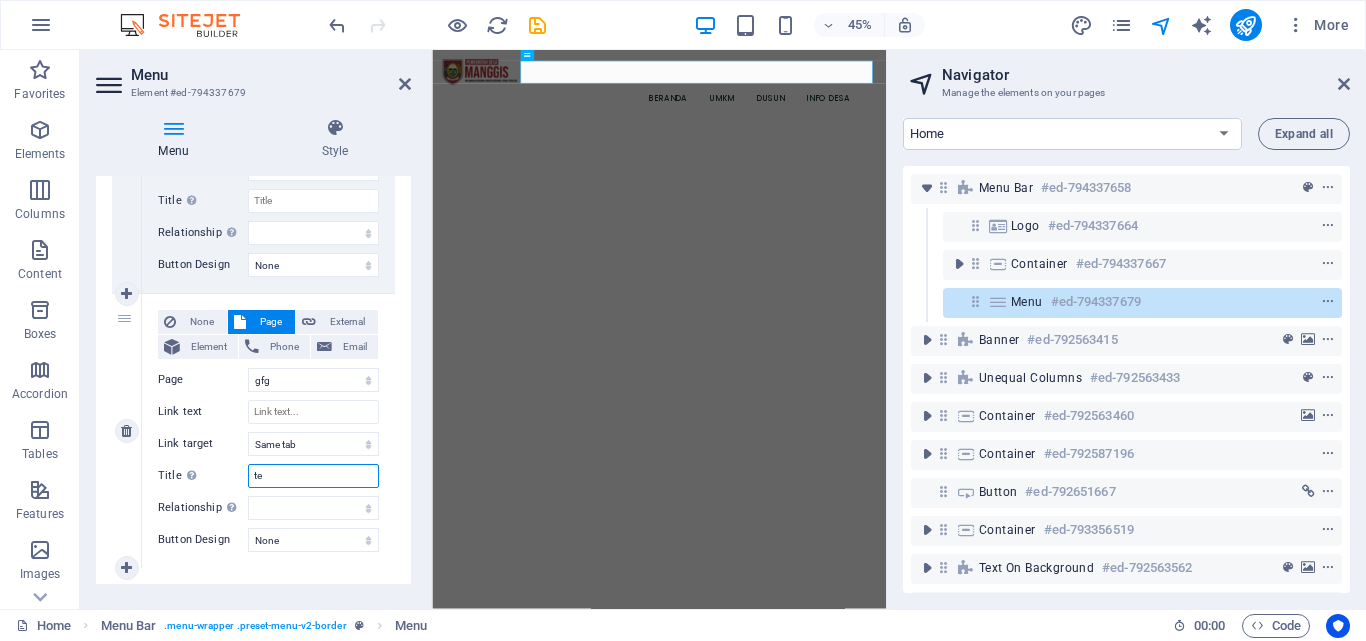 type on "tes" 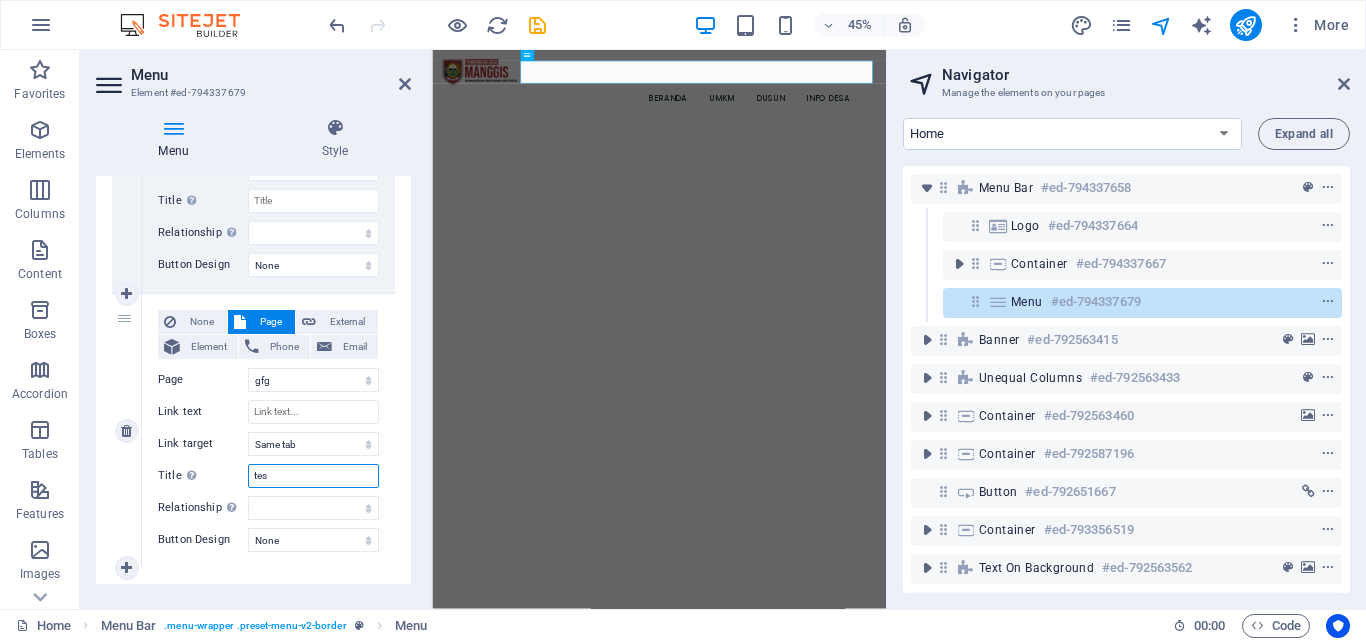 select 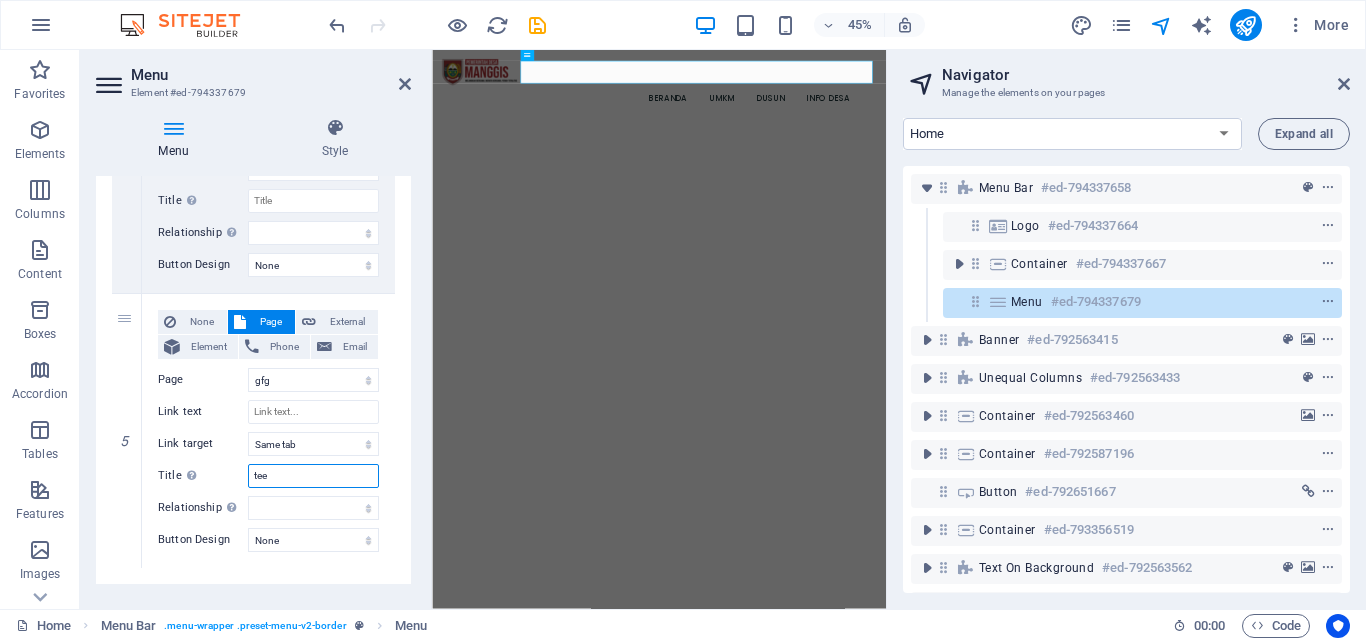 type on "tee" 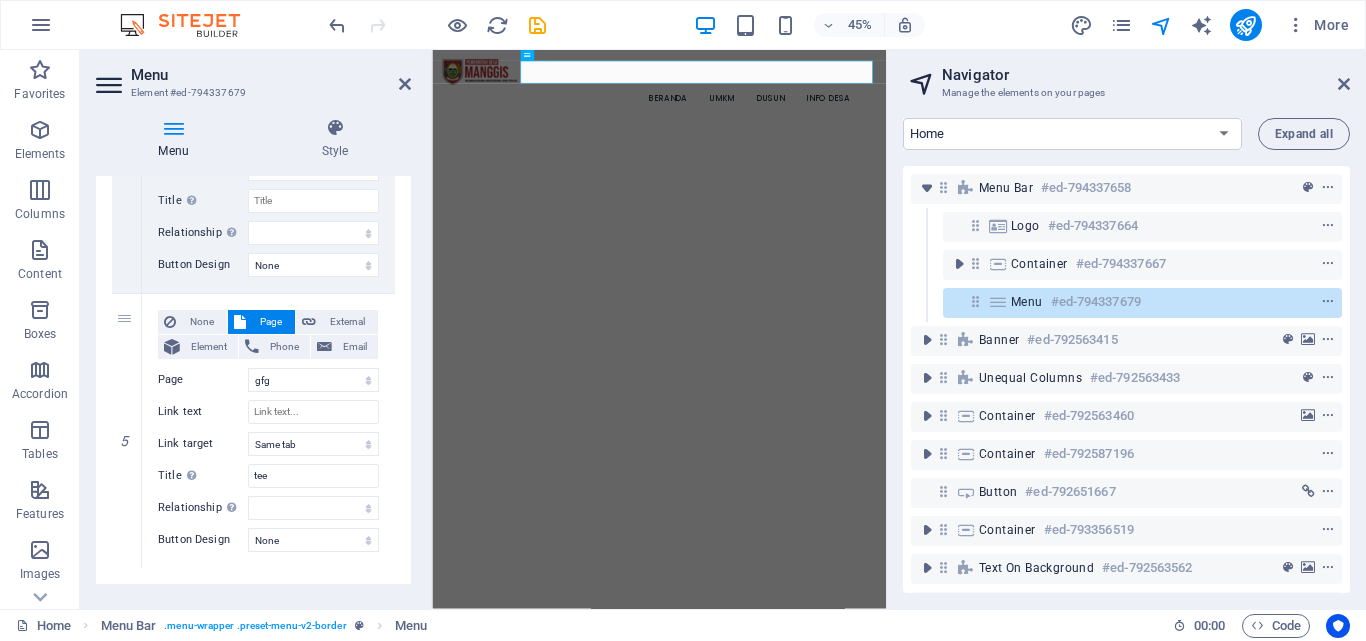 select 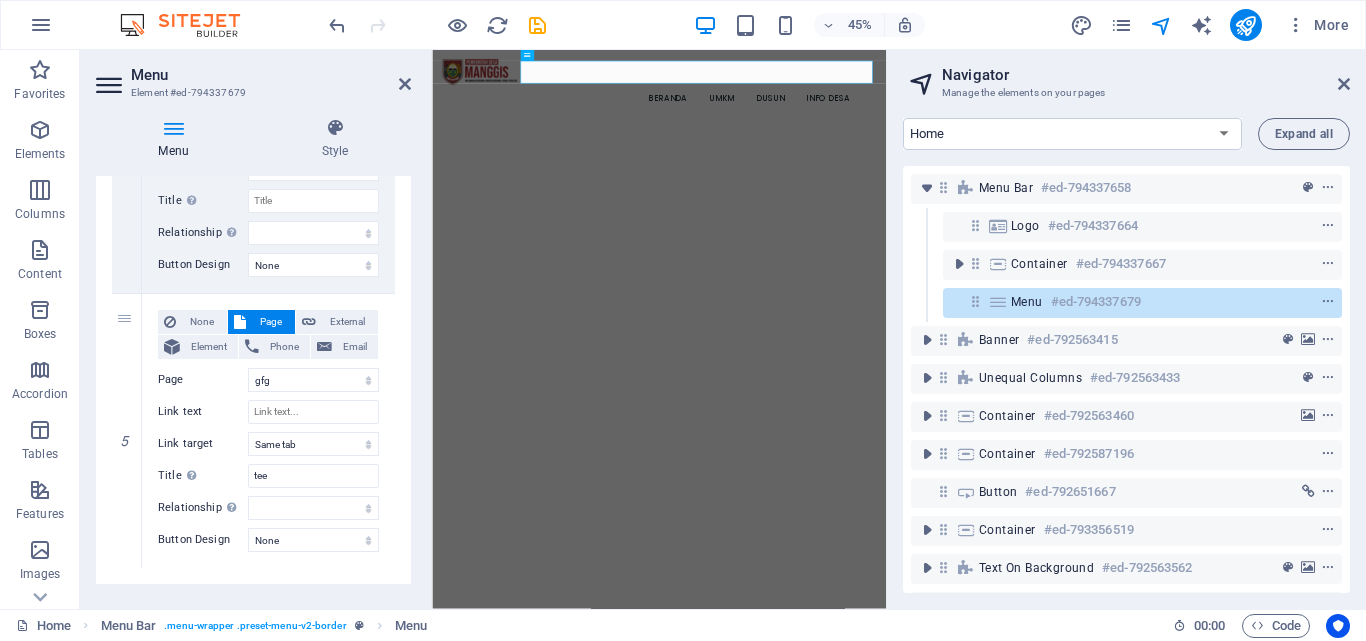 click on "1 None Page External Element Phone Email Page Home umkm Struktur Organisasi Dusun isi mkm  gfg Element
URL /15336867 Phone Email Link text beranda Link target New tab Same tab Overlay Title Additional link description, should not be the same as the link text. The title is most often shown as a tooltip text when the mouse moves over the element. Leave empty if uncertain. Relationship Sets the  relationship of this link to the link target . For example, the value "nofollow" instructs search engines not to follow the link. Can be left empty. alternate author bookmark external help license next nofollow noreferrer noopener prev search tag Button Design None Default Primary Secondary 2 None Page External Element Phone Email Page Home umkm Struktur Organisasi Dusun isi mkm  gfg Element
URL /15336870 Phone Email Link text UMKM Link target New tab Same tab Overlay Title Relationship Sets the  relationship of this link to the link target alternate author bookmark help 3" at bounding box center (253, -119) 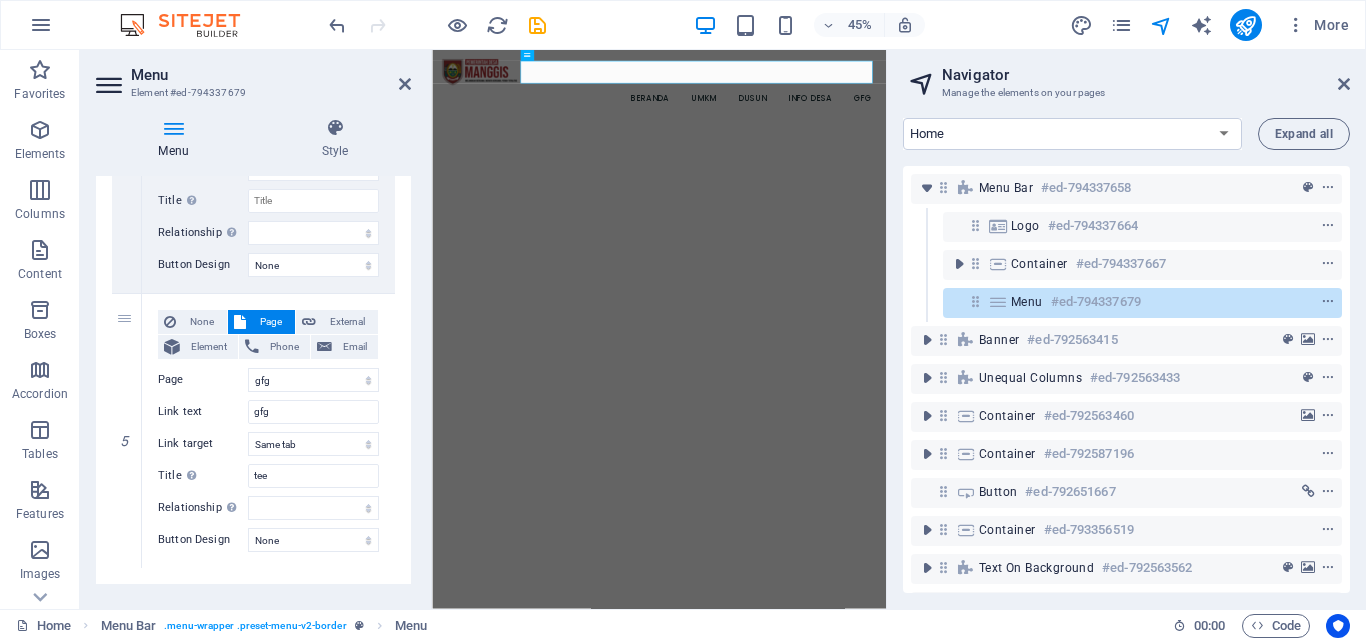 click on "Navigator" at bounding box center [1146, 75] 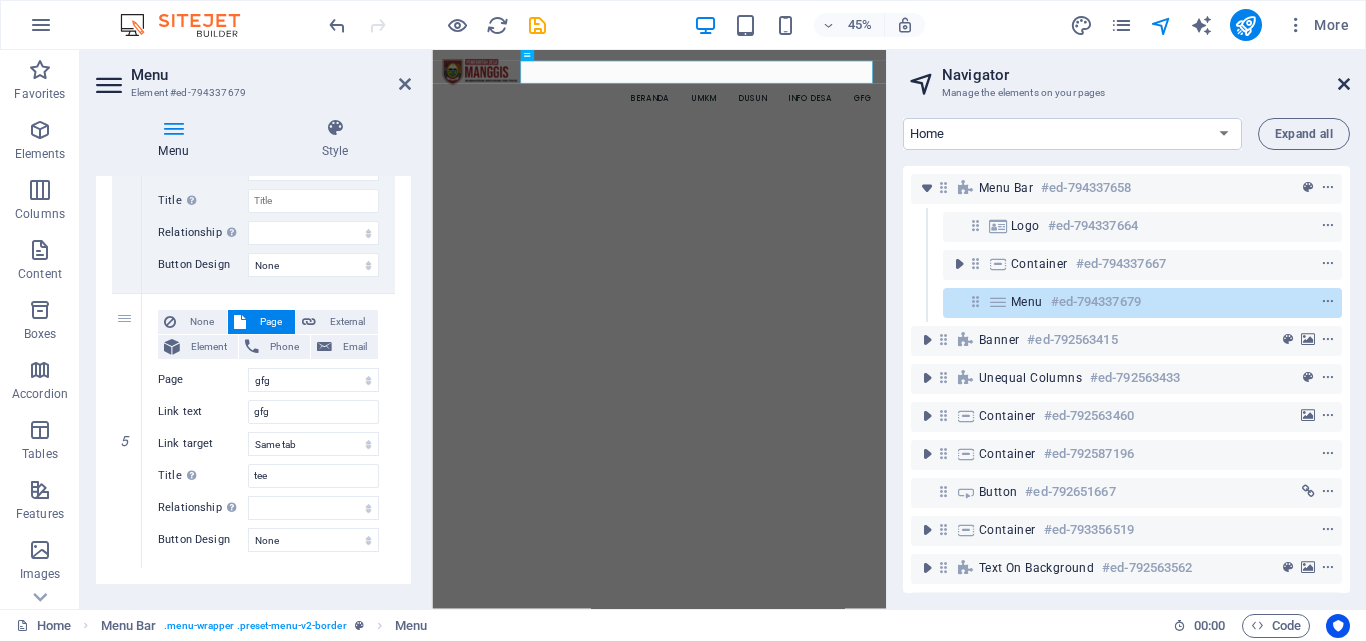 click at bounding box center (1344, 84) 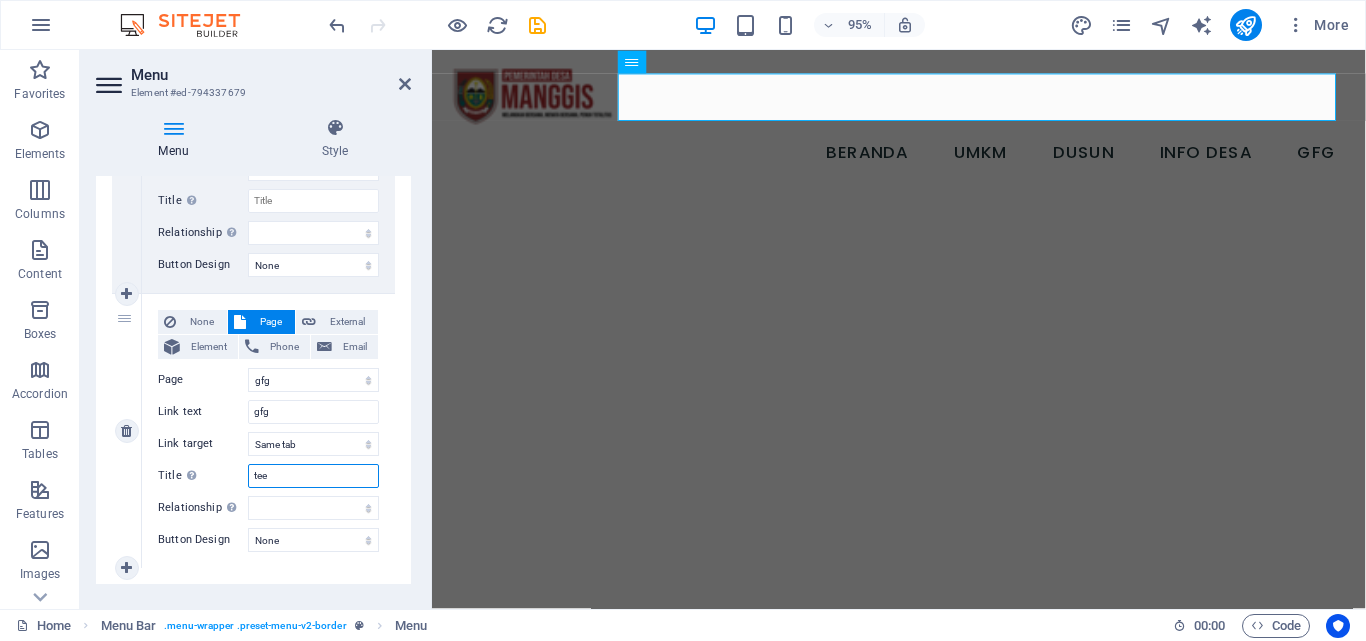 click on "tee" at bounding box center [313, 476] 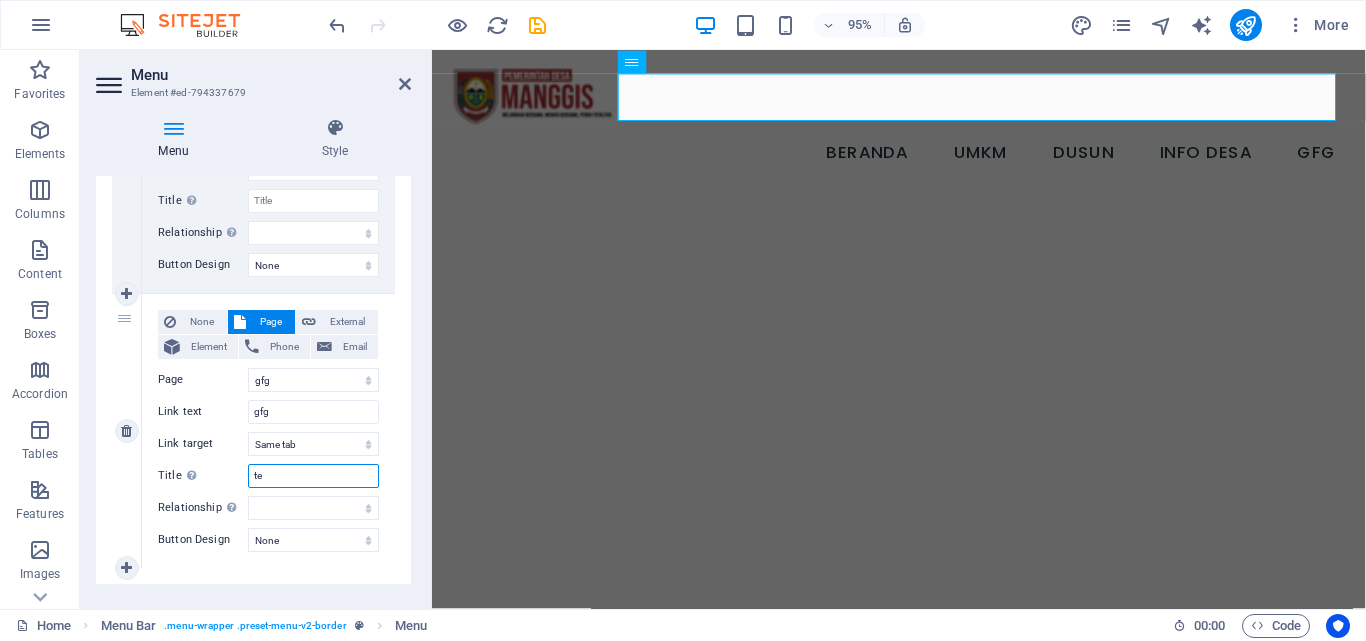 type on "t" 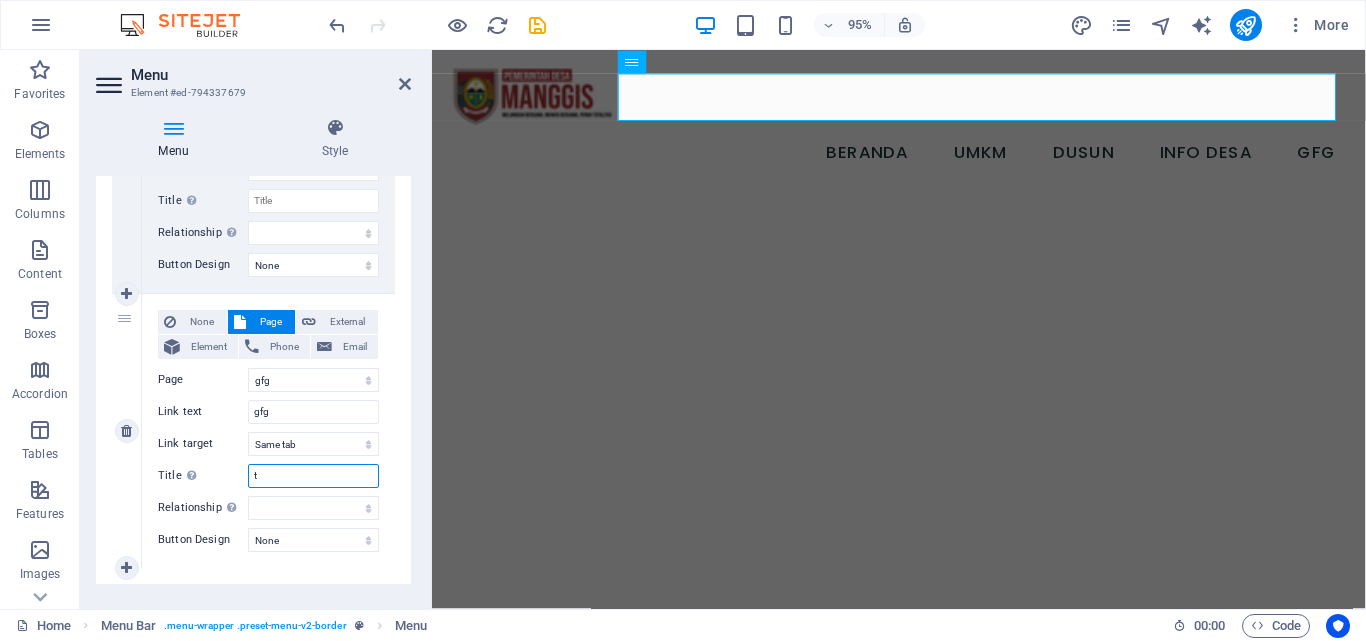 type 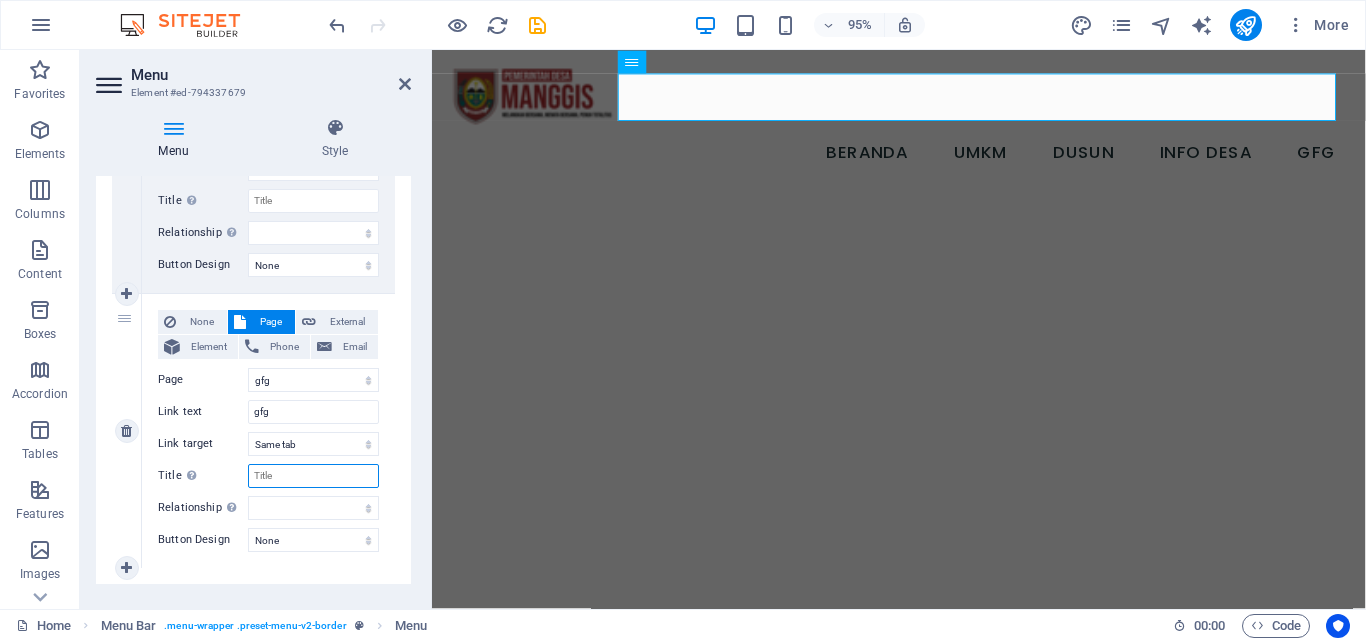 select 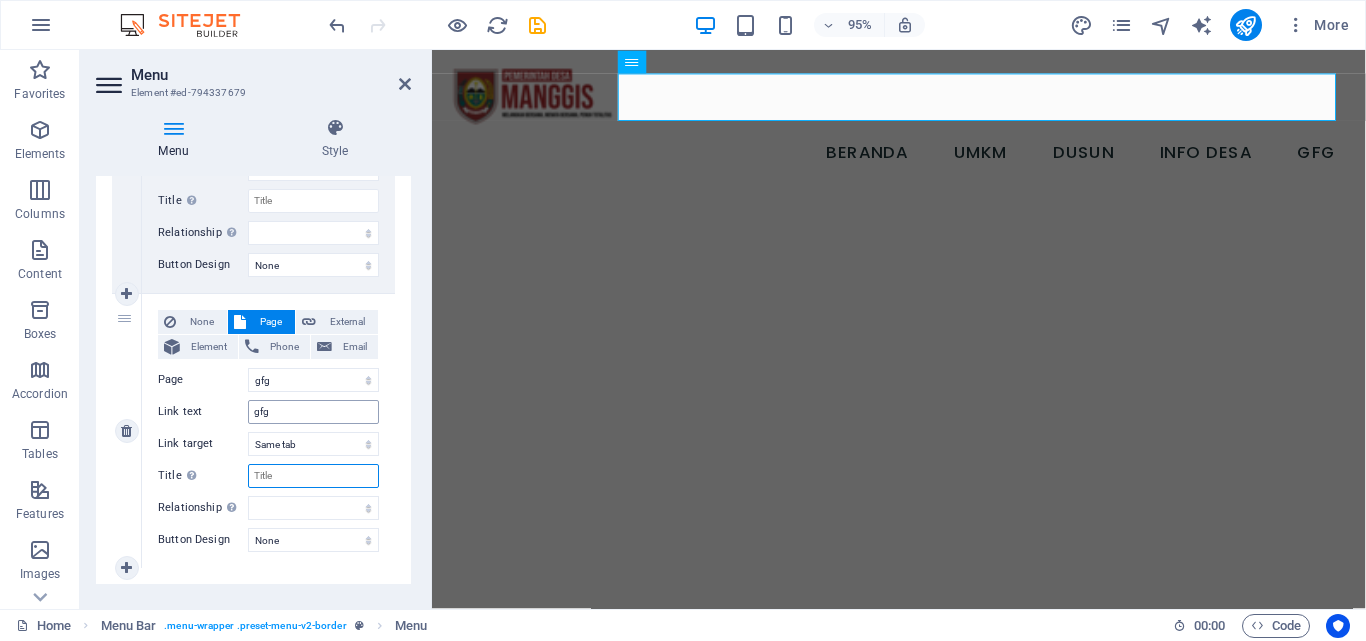 type 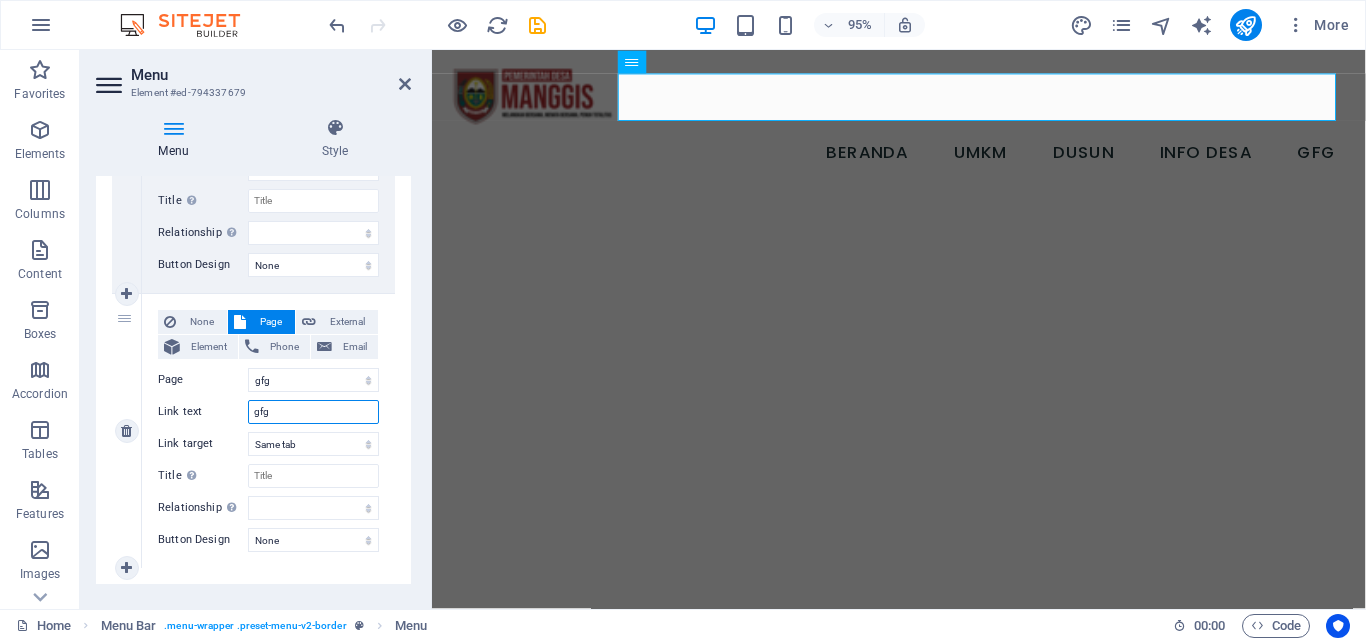 click on "gfg" at bounding box center [313, 412] 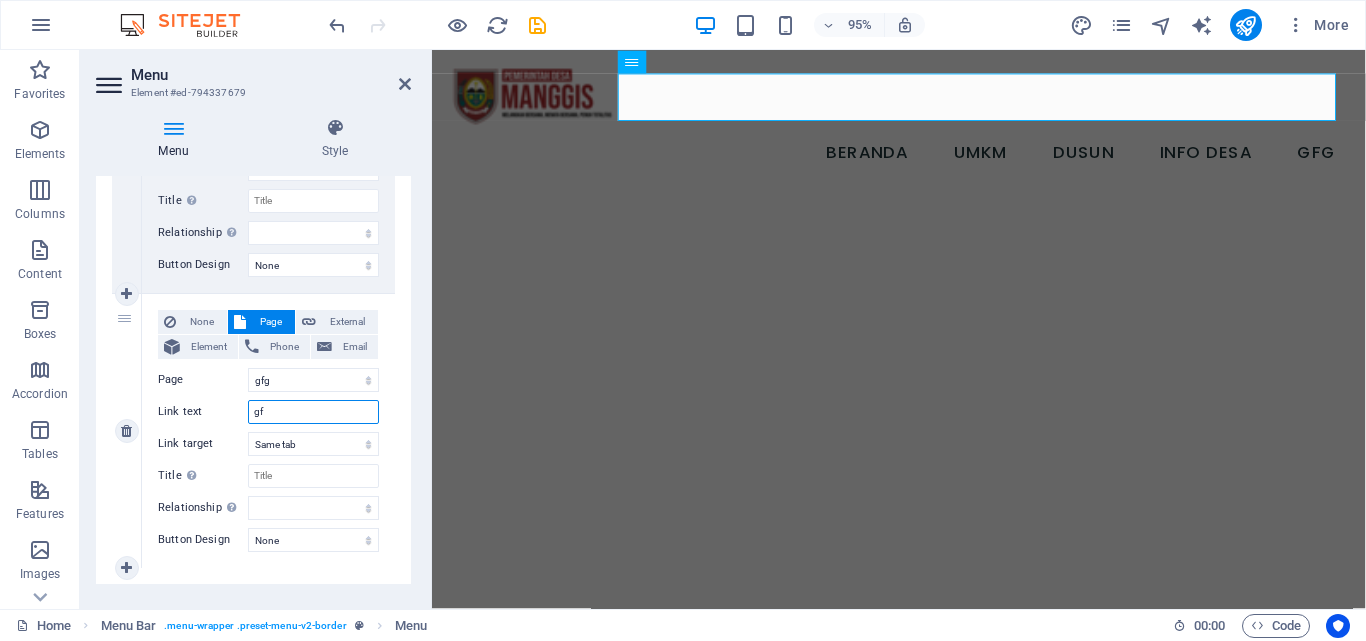 type on "g" 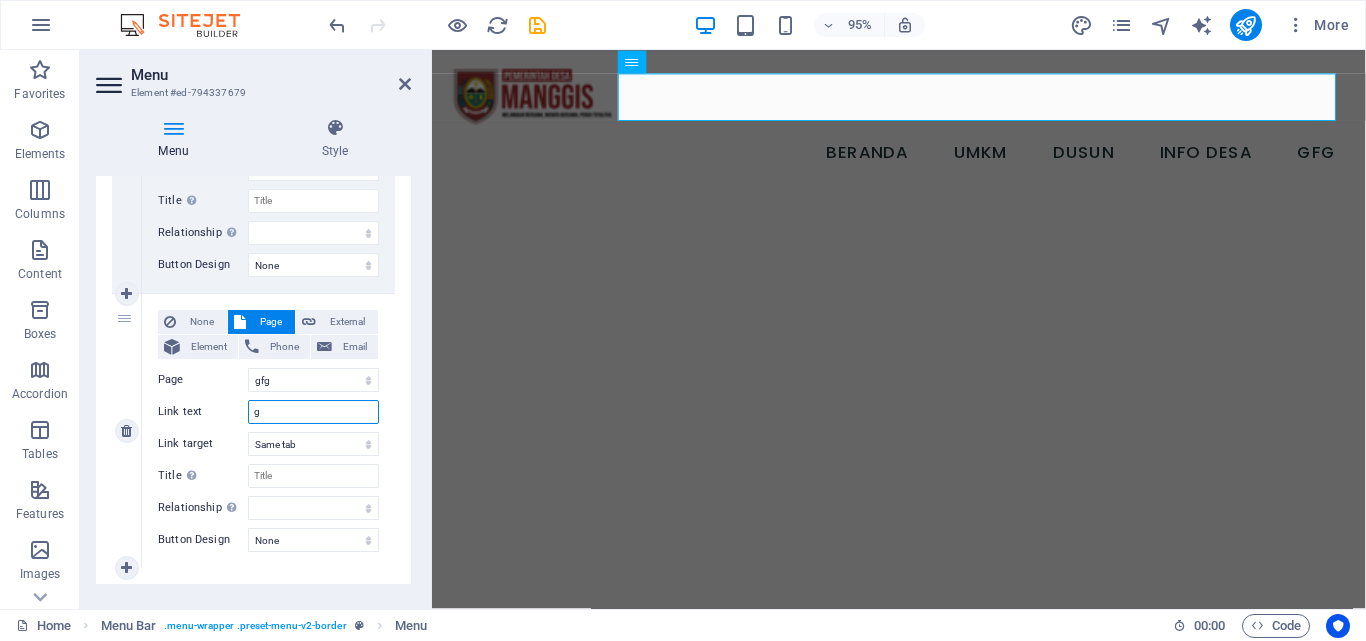 type 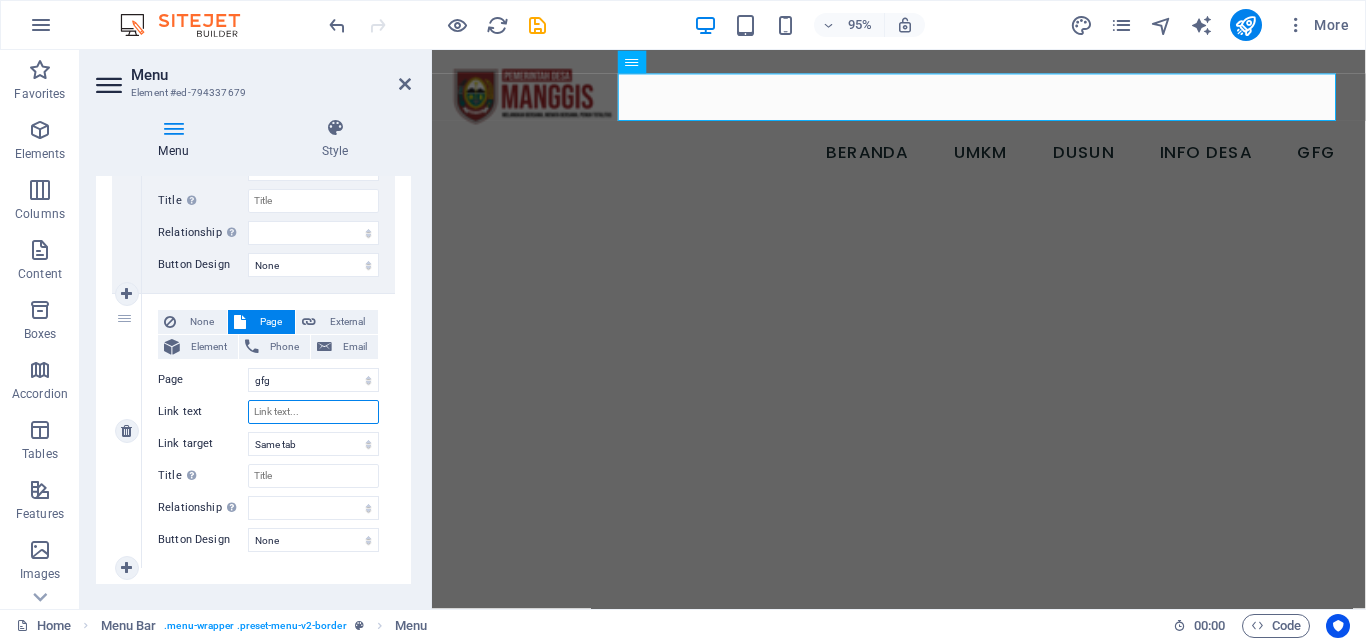 select 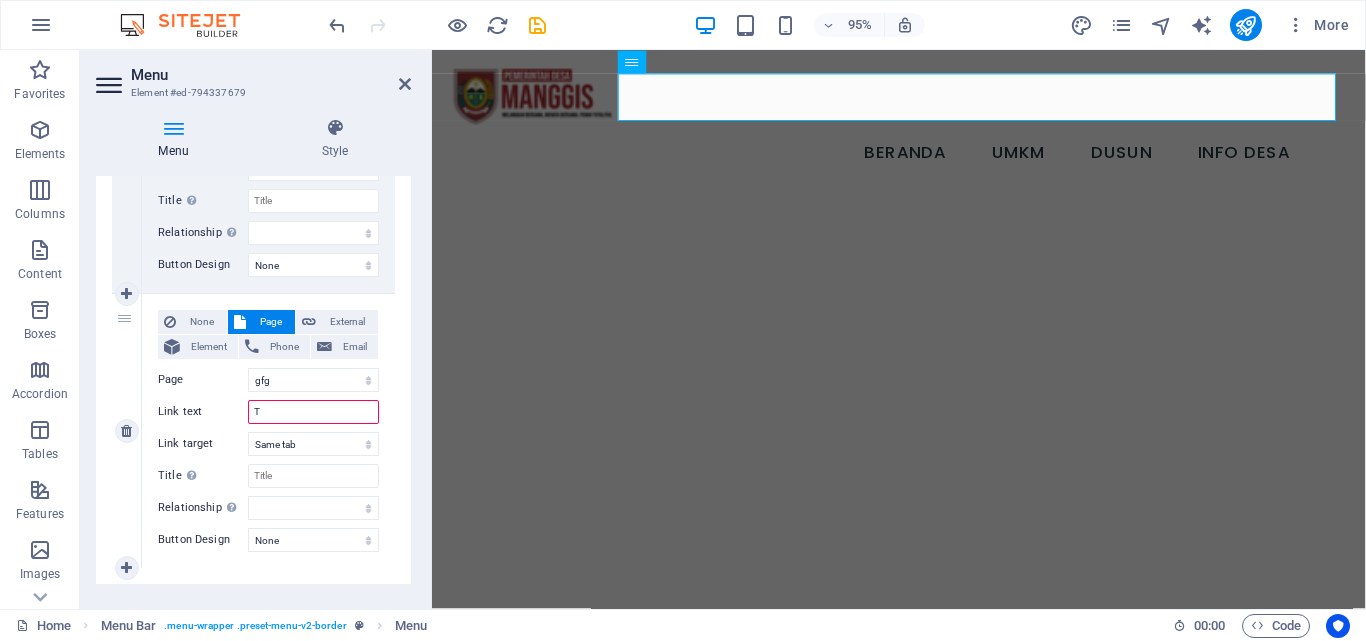 type on "TE" 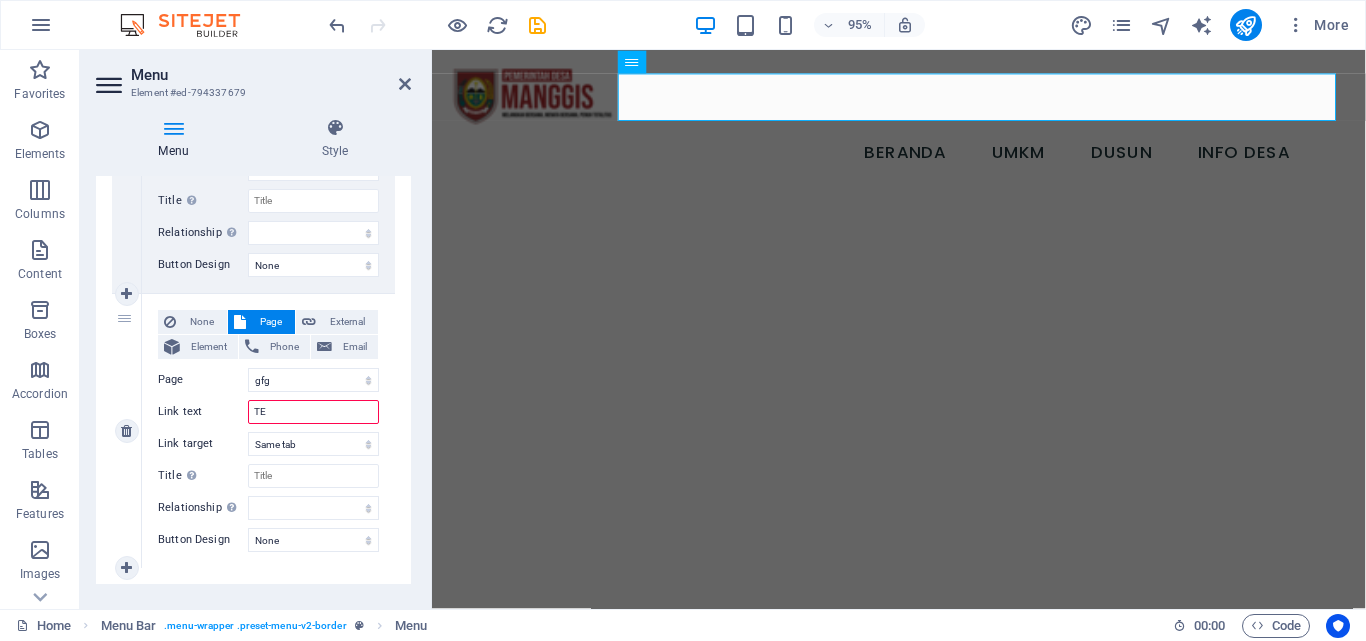 select 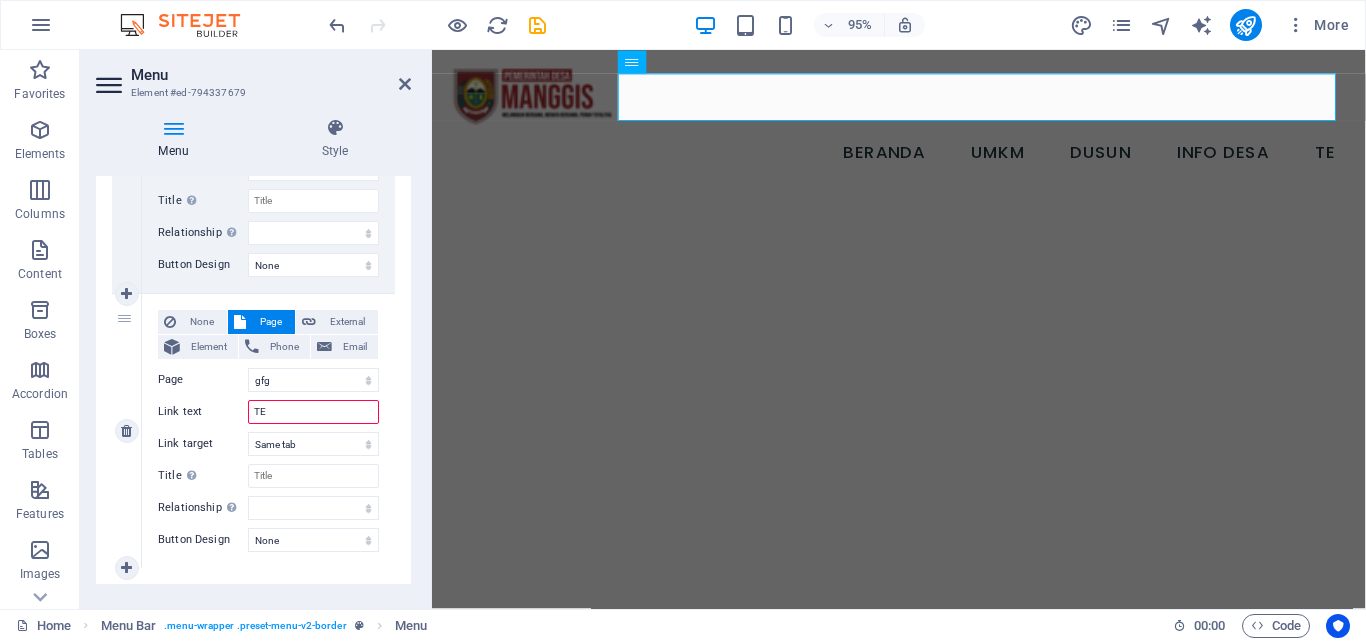type on "TES" 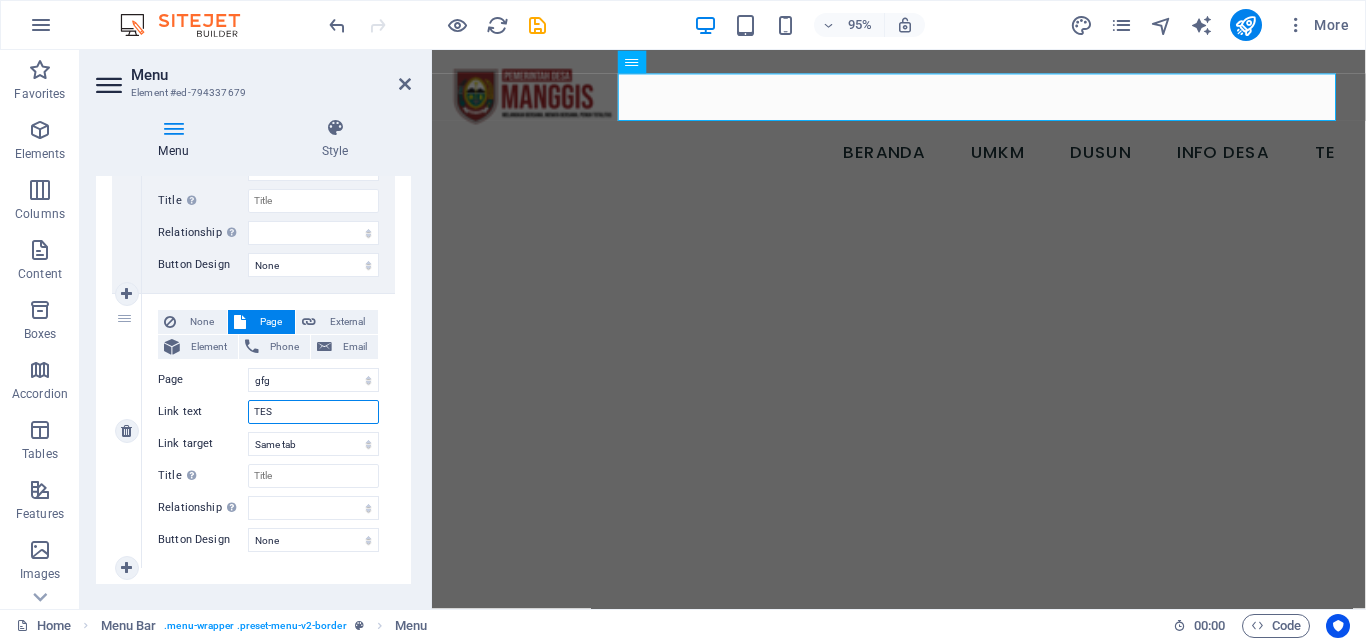 select 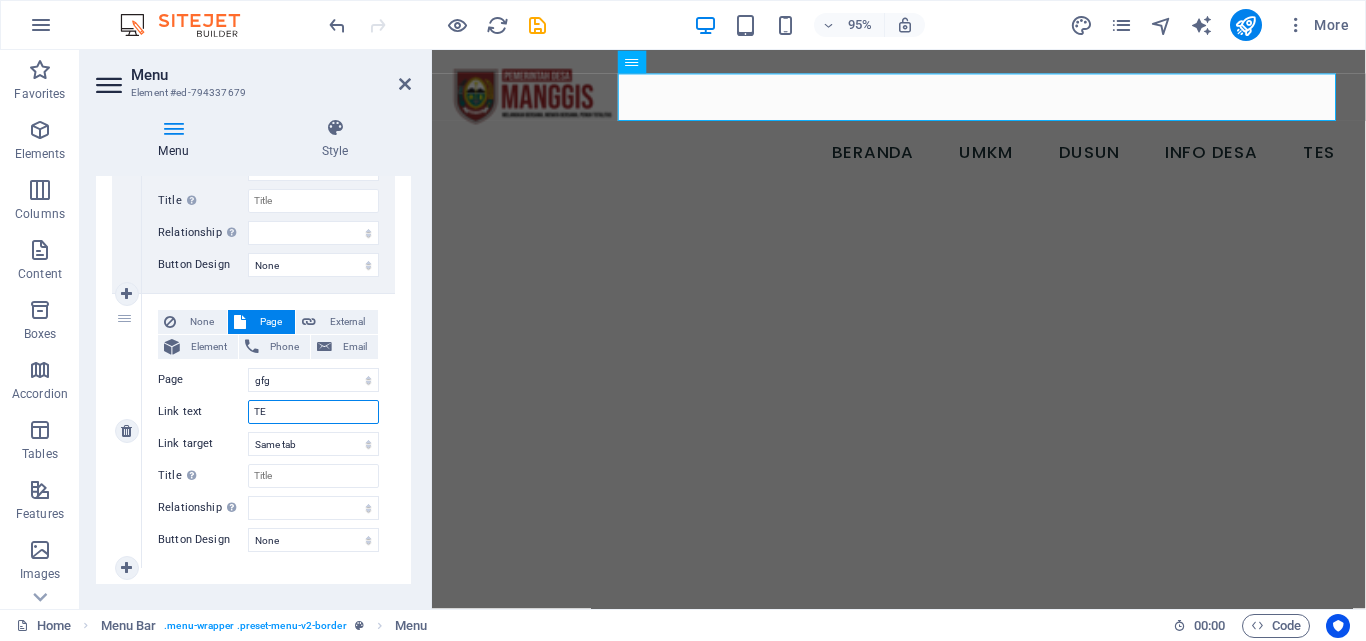 type on "T" 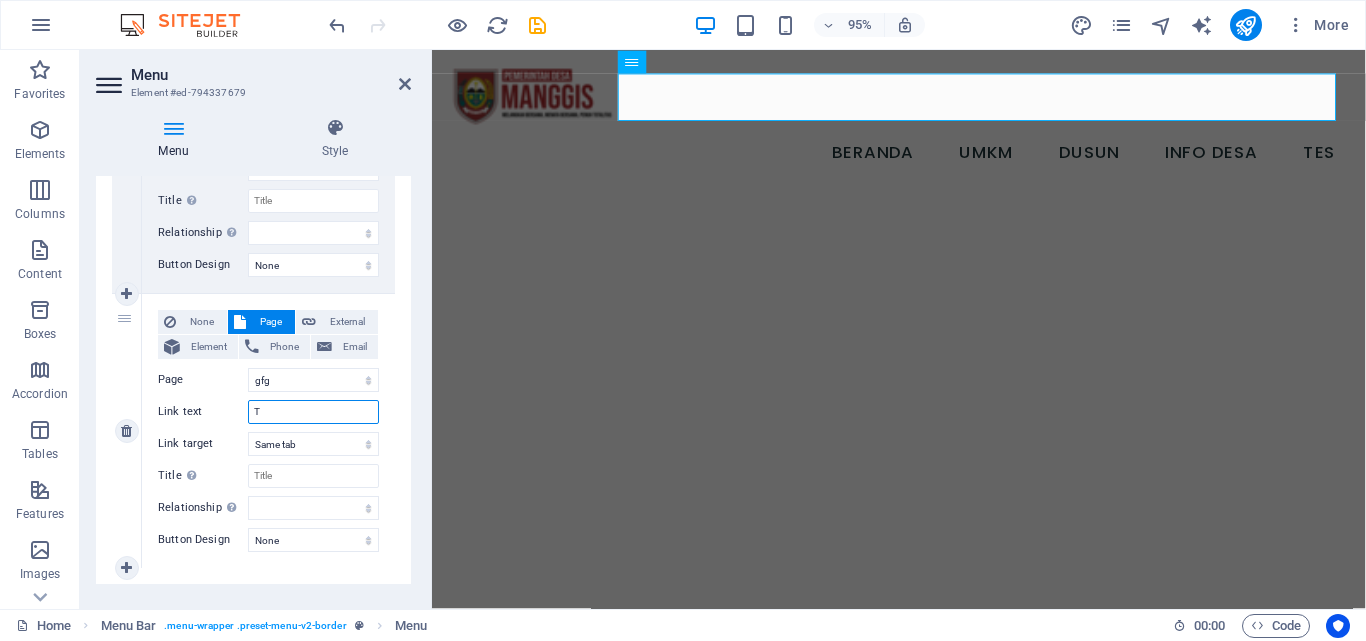 type 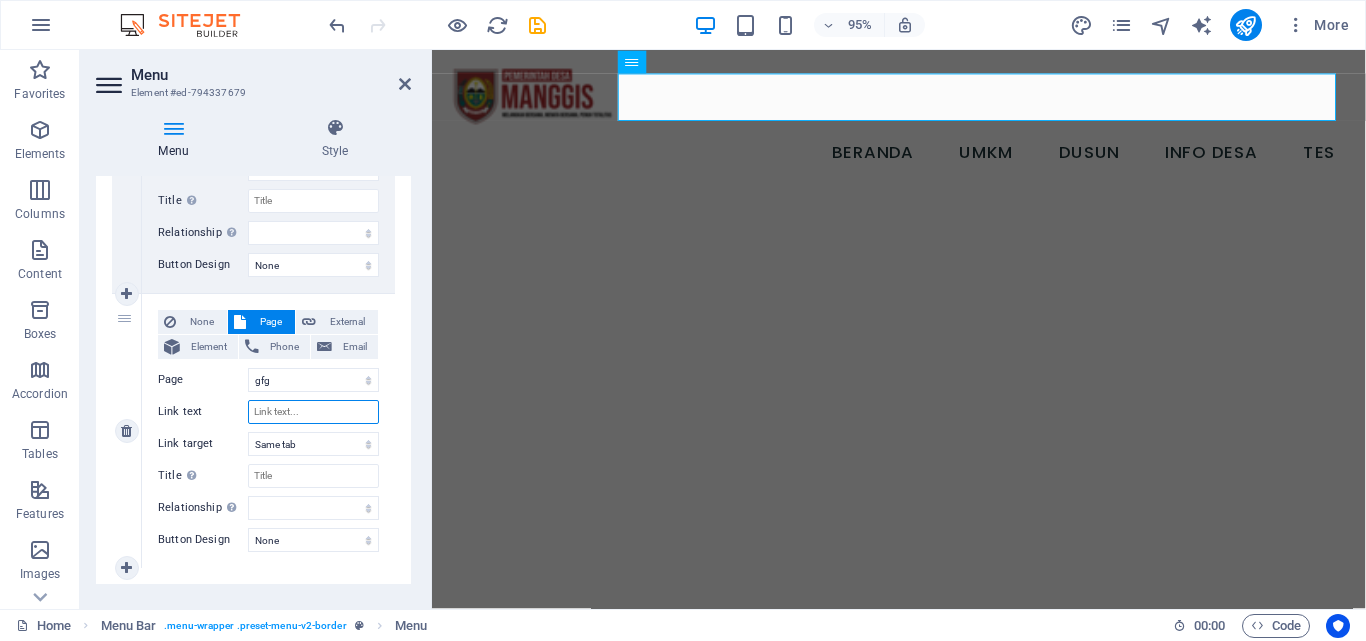 select 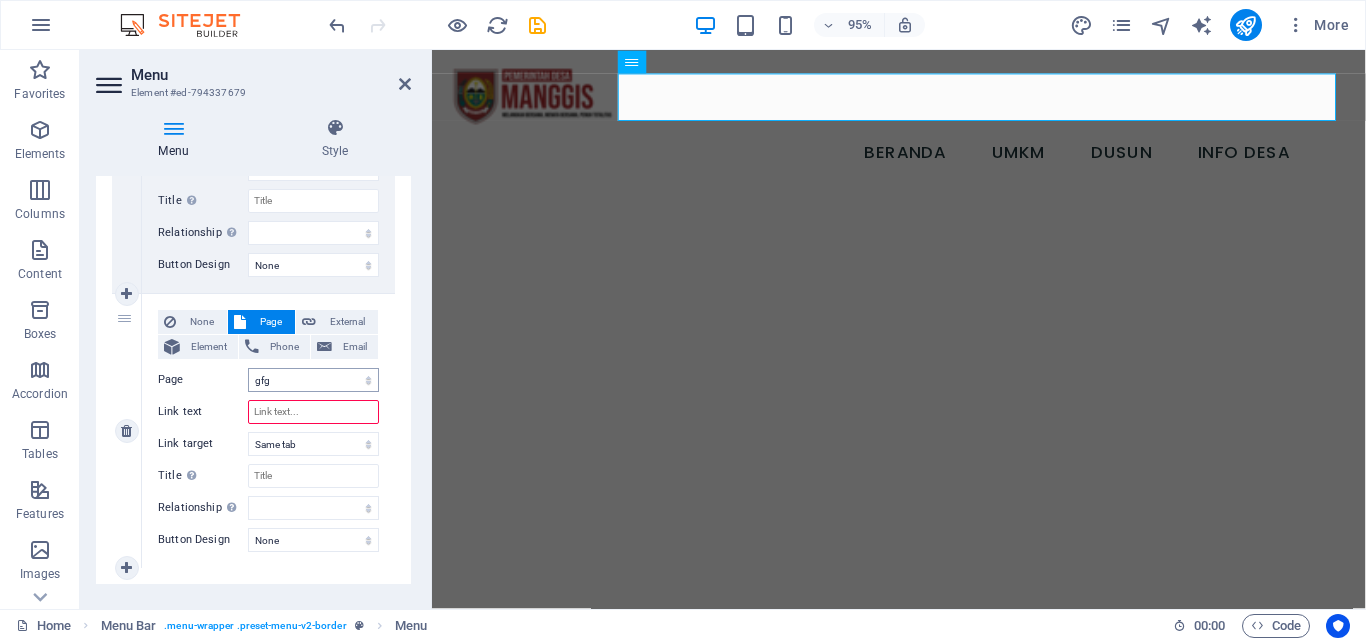 type 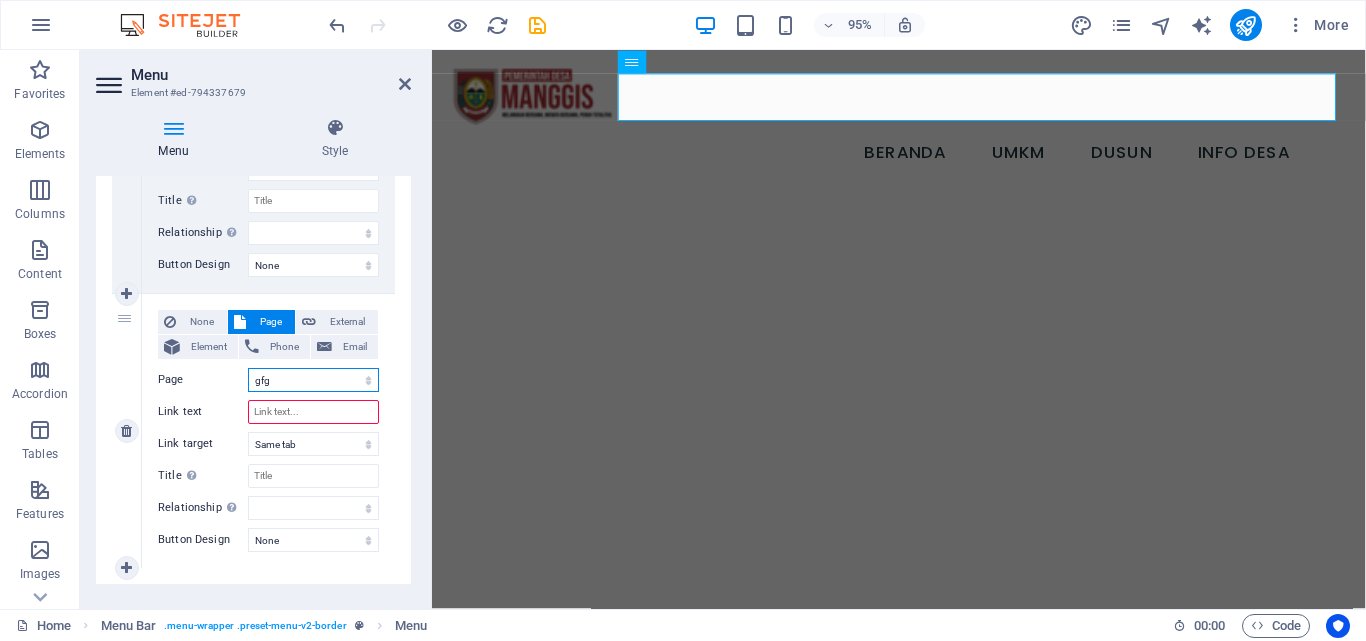 select 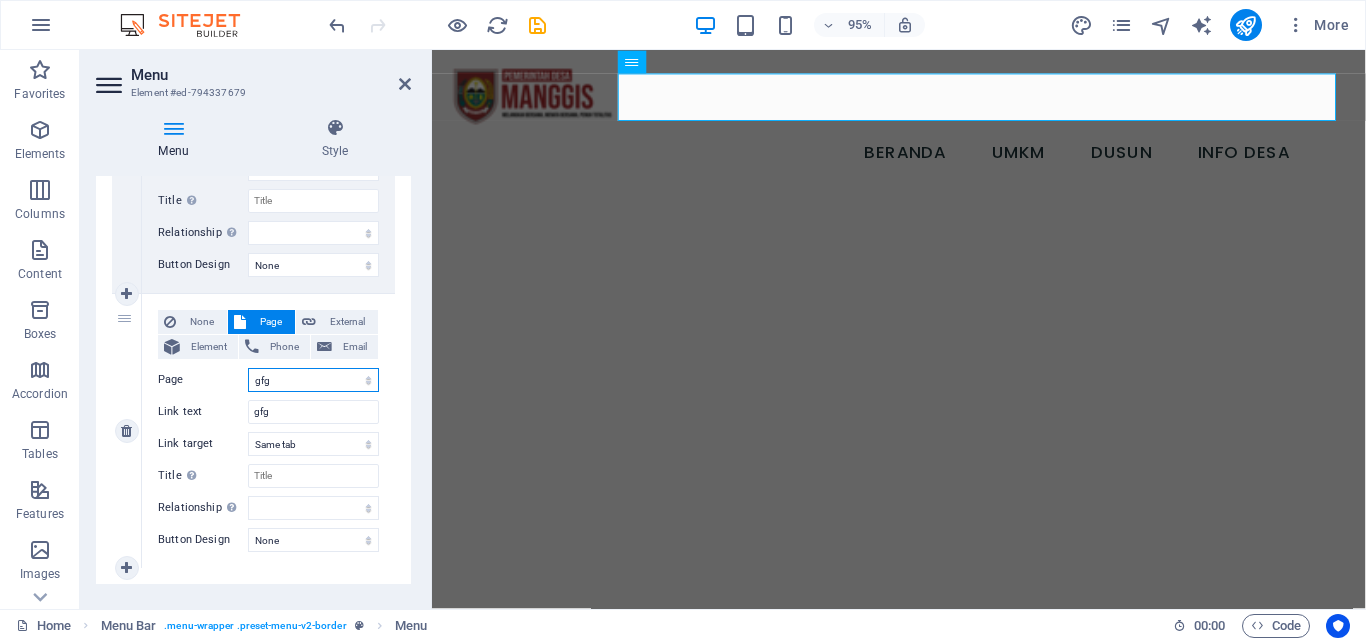 click on "Home umkm Struktur Organisasi Dusun isi mkm  gfg" at bounding box center (313, 380) 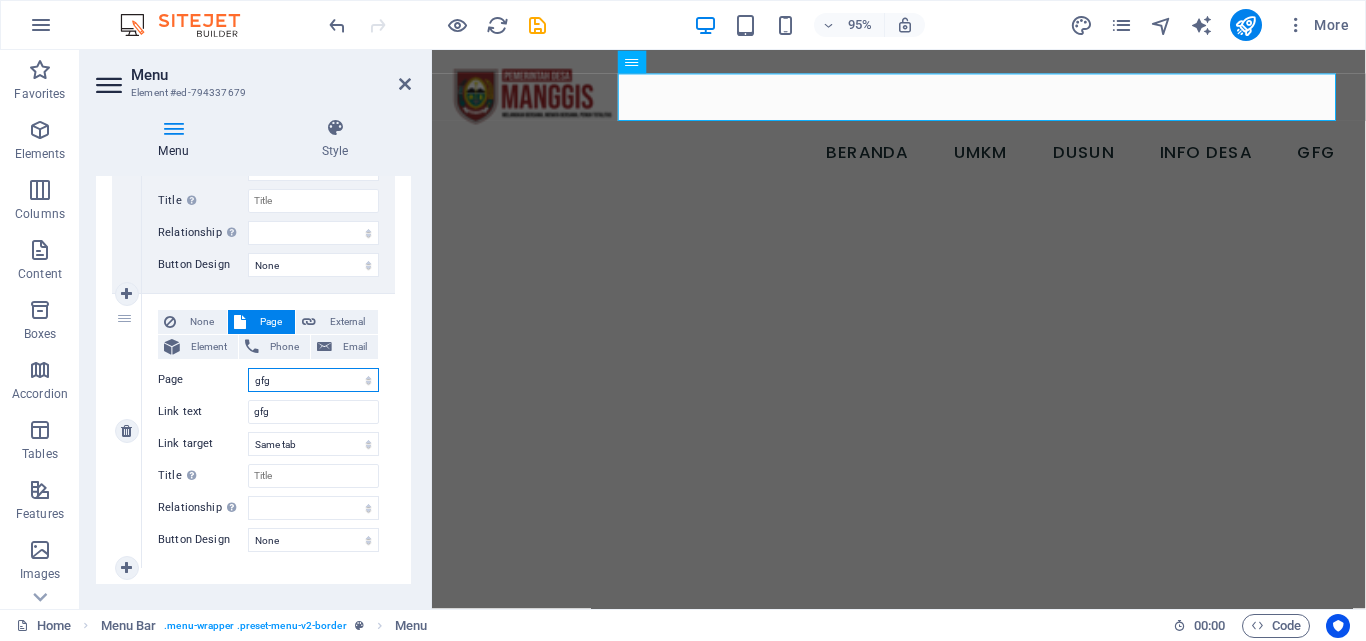 select on "1" 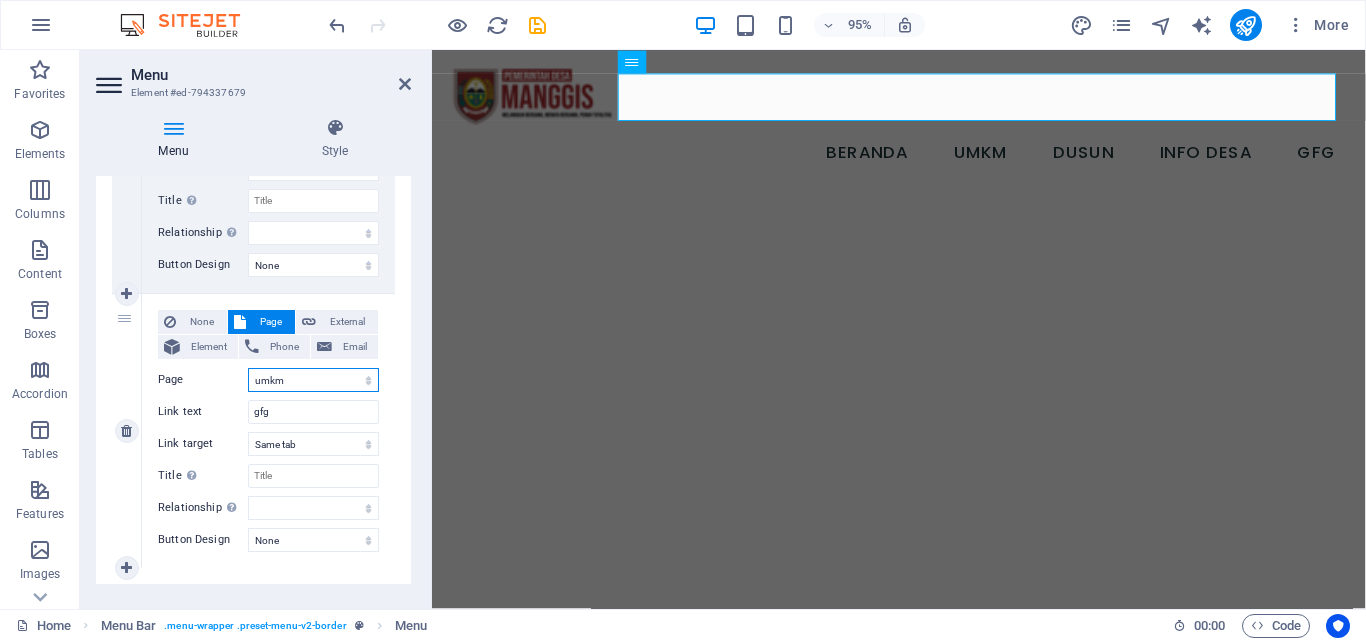 click on "Home umkm Struktur Organisasi Dusun isi mkm  gfg" at bounding box center [313, 380] 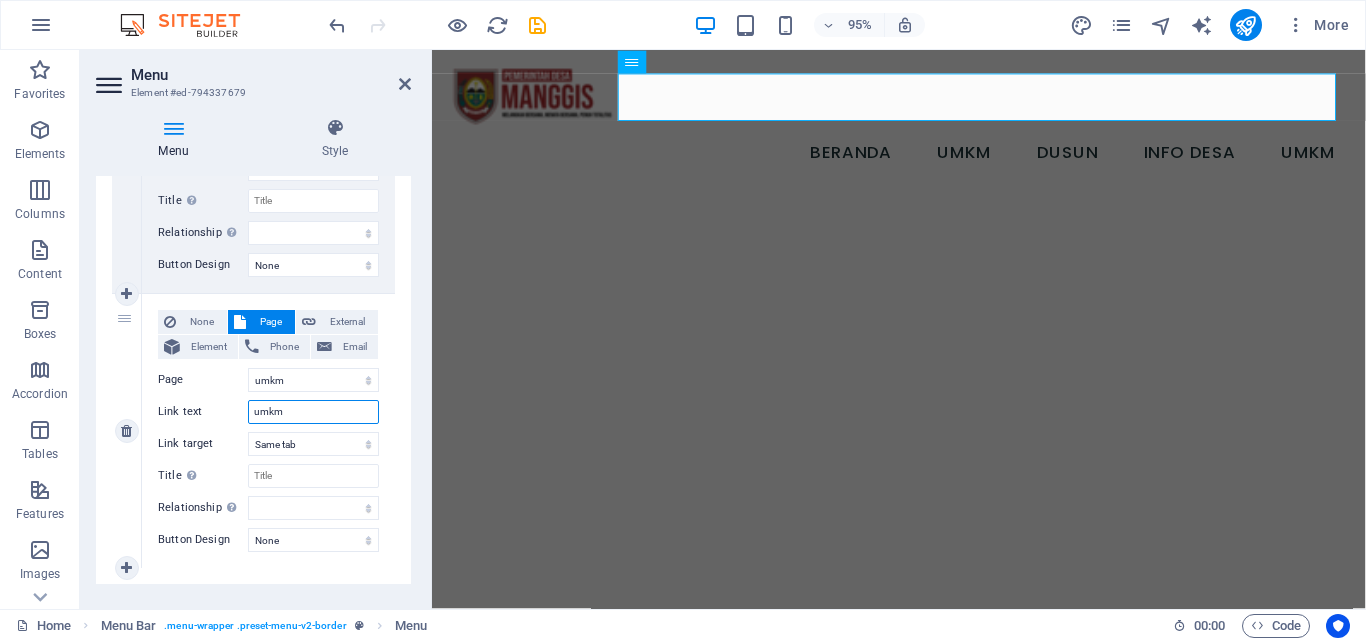 click on "umkm" at bounding box center (313, 412) 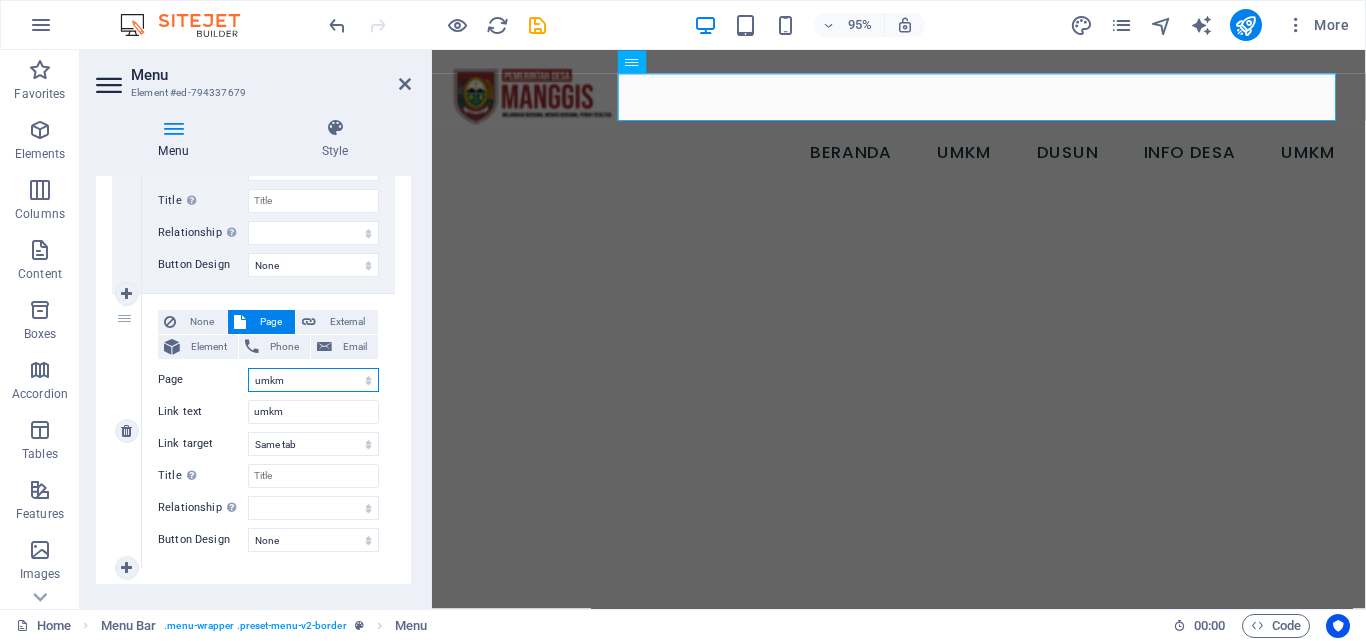 click on "Home umkm Struktur Organisasi Dusun isi mkm  gfg" at bounding box center [313, 380] 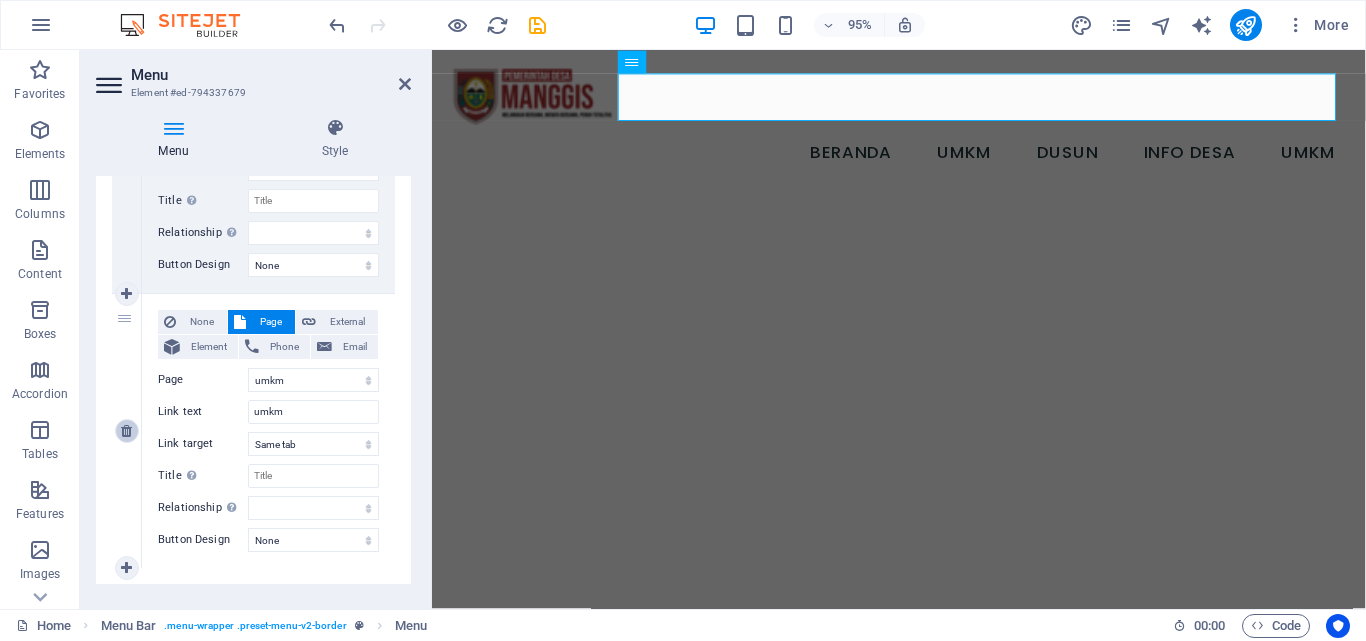 click at bounding box center (127, 431) 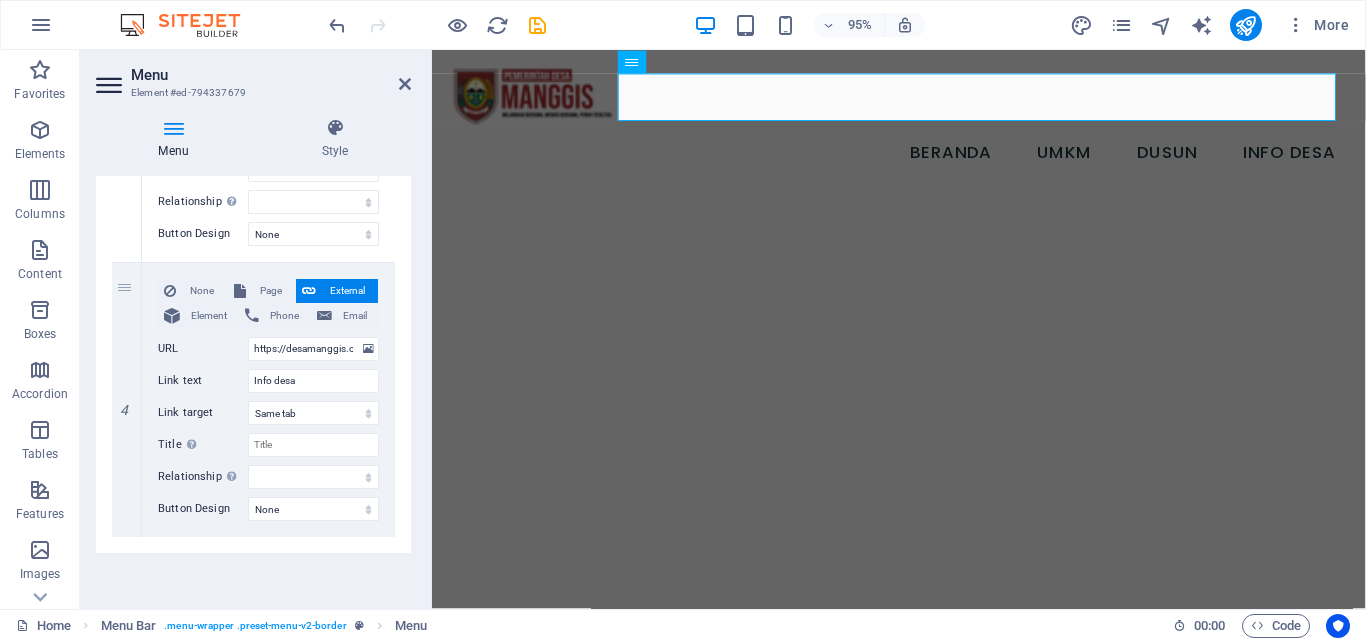 scroll, scrollTop: 928, scrollLeft: 0, axis: vertical 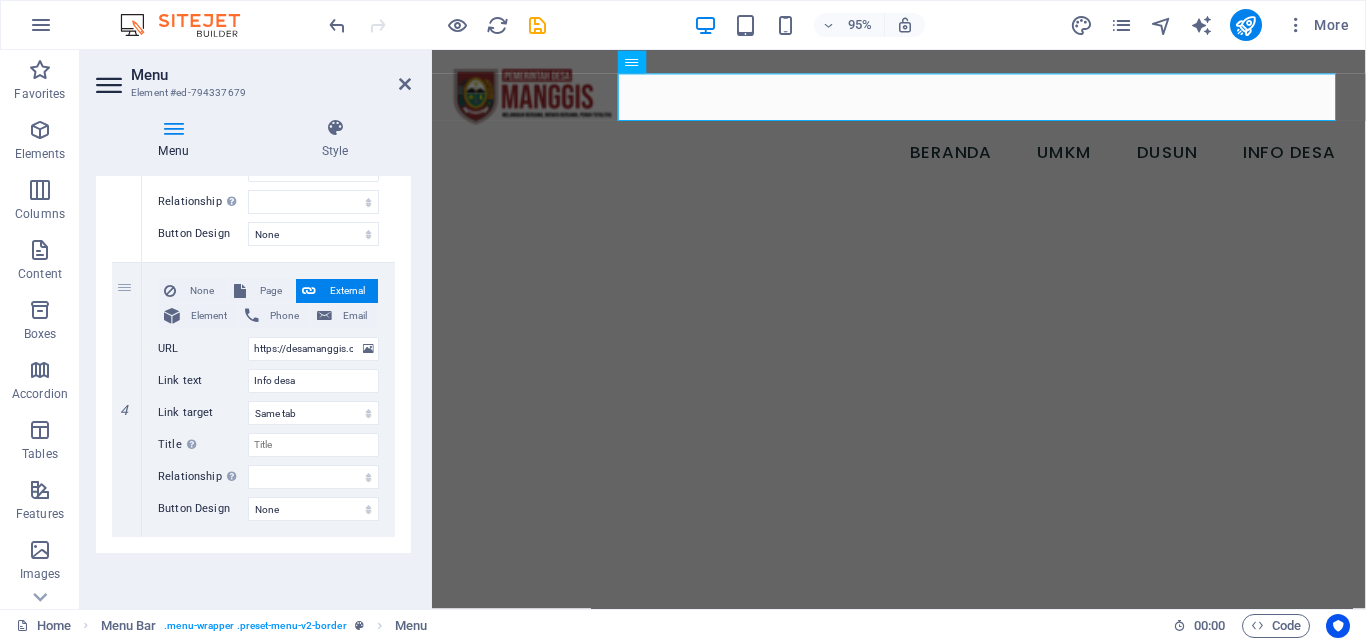 click on "Menu Auto Custom Create custom menu items for this menu. Recommended for one-page websites. Manage pages Menu items 1 None Page External Element Phone Email Page Home umkm Struktur Organisasi Dusun isi mkm  gfg Element
URL /15336867 Phone Email Link text beranda Link target New tab Same tab Overlay Title Additional link description, should not be the same as the link text. The title is most often shown as a tooltip text when the mouse moves over the element. Leave empty if uncertain. Relationship Sets the  relationship of this link to the link target . For example, the value "nofollow" instructs search engines not to follow the link. Can be left empty. alternate author bookmark external help license next nofollow noreferrer noopener prev search tag Button Design None Default Primary Secondary 2 None Page External Element Phone Email Page Home umkm Struktur Organisasi Dusun isi mkm  gfg Element
URL /15336870 Phone Email Link text UMKM Link target New tab Same tab" at bounding box center [253, 384] 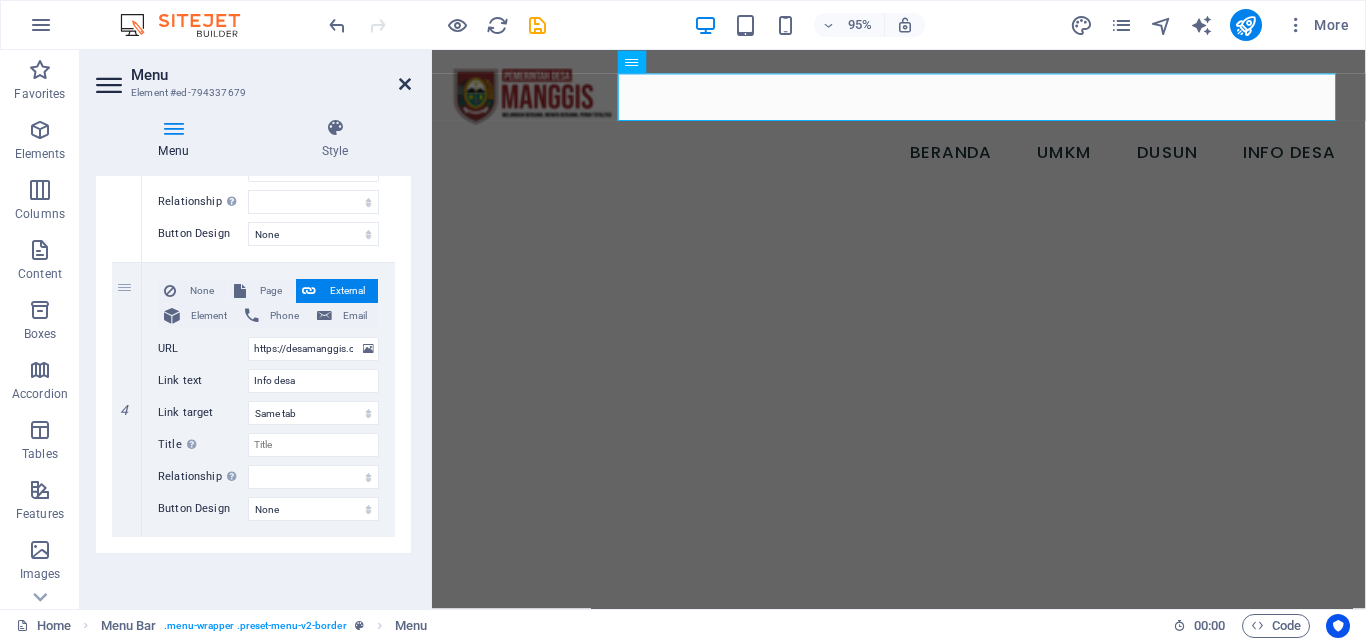 click at bounding box center (405, 84) 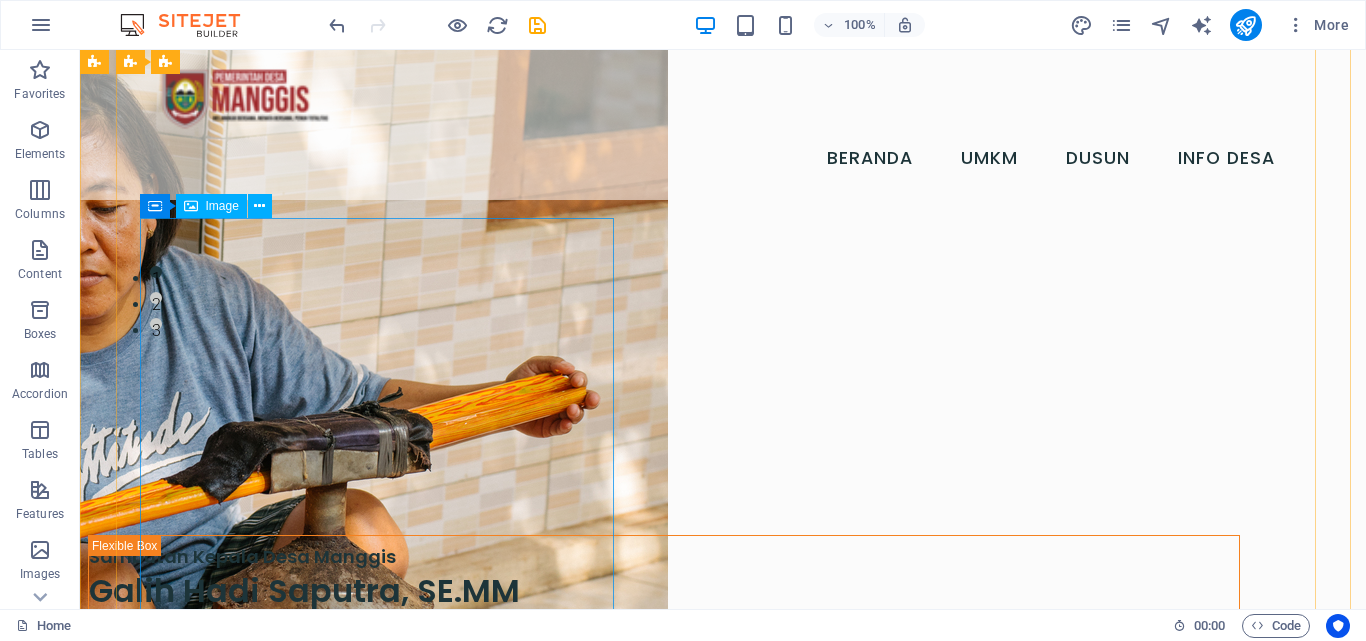 scroll, scrollTop: 1146, scrollLeft: 0, axis: vertical 